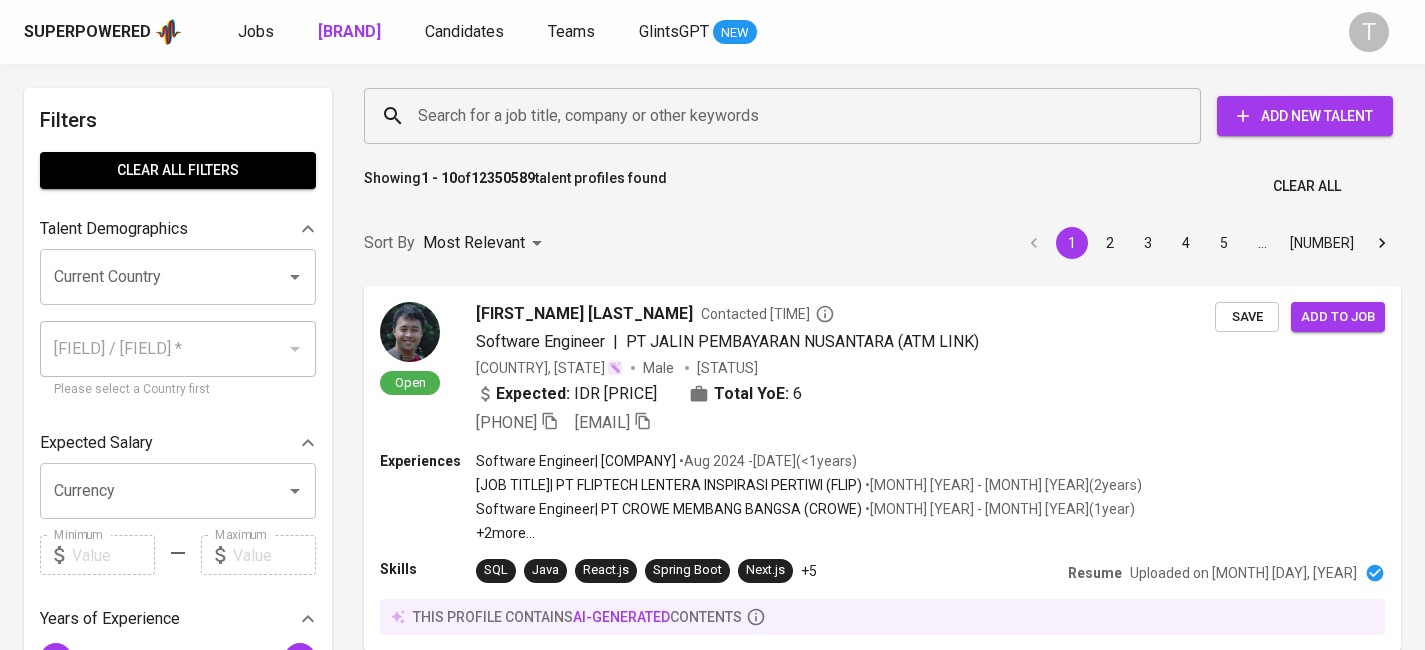 scroll, scrollTop: 0, scrollLeft: 0, axis: both 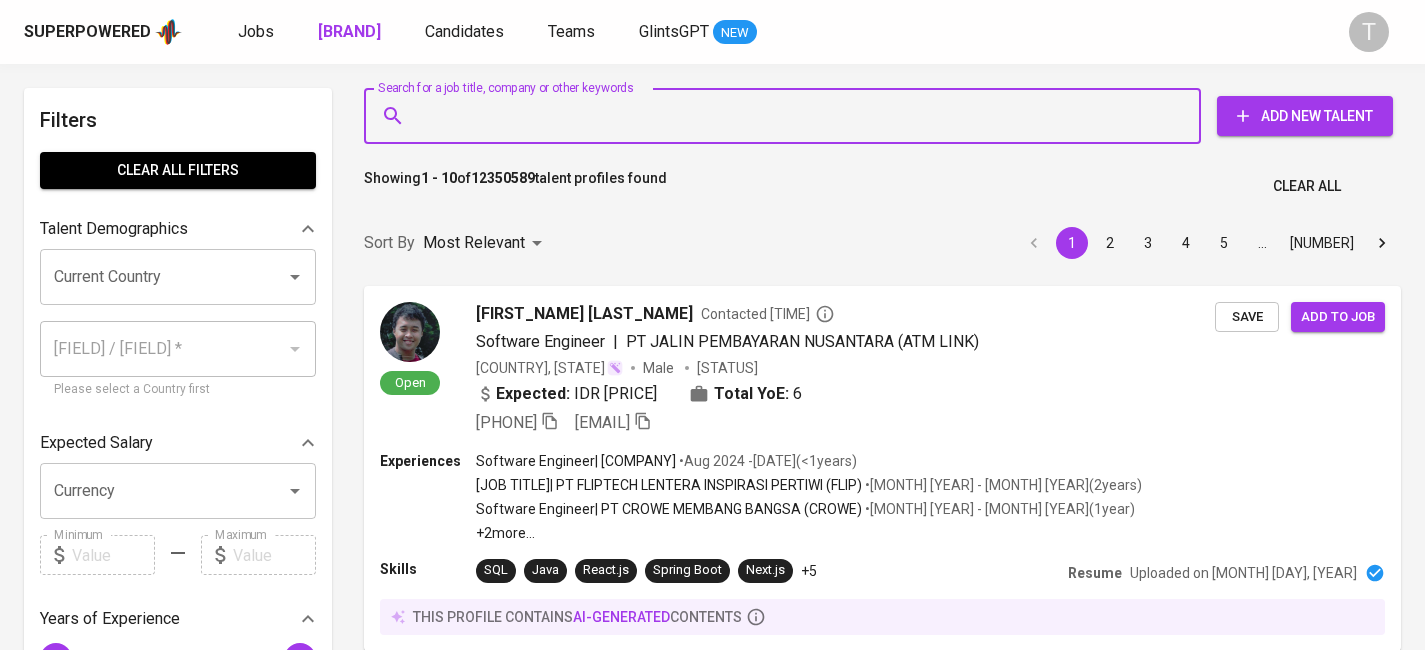 paste on "[EMAIL]" 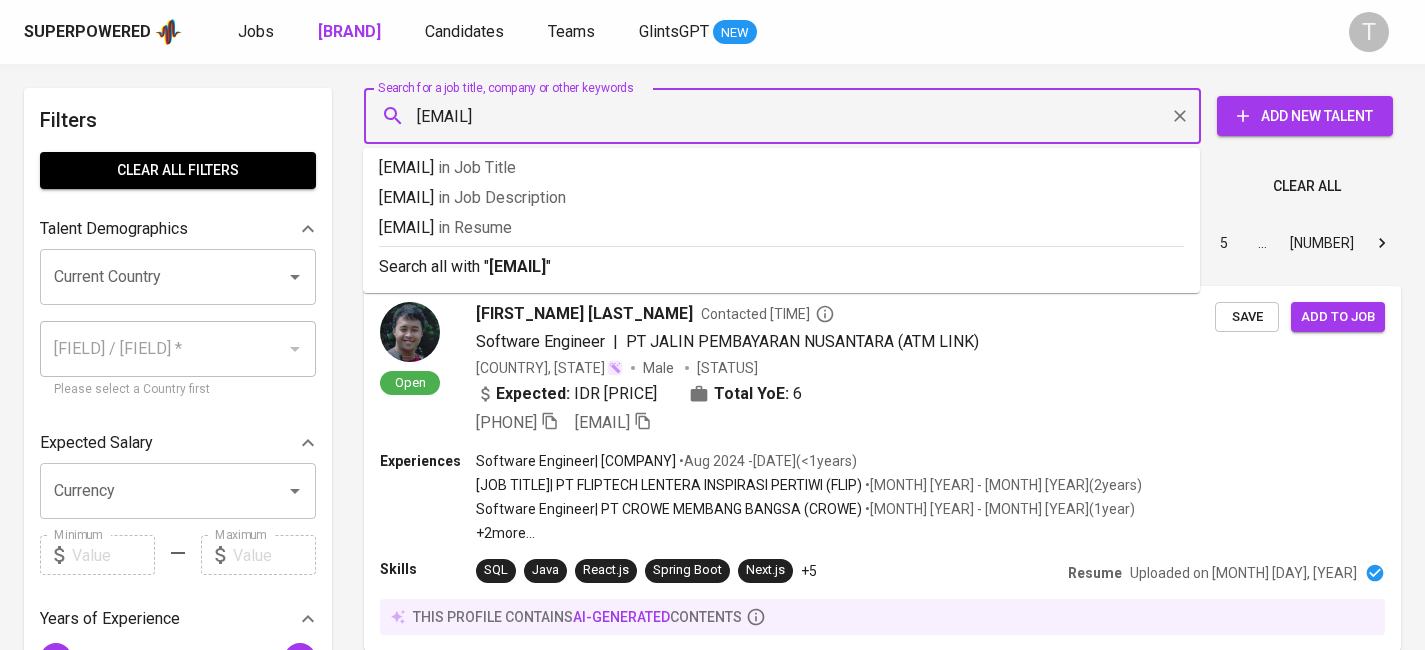 type 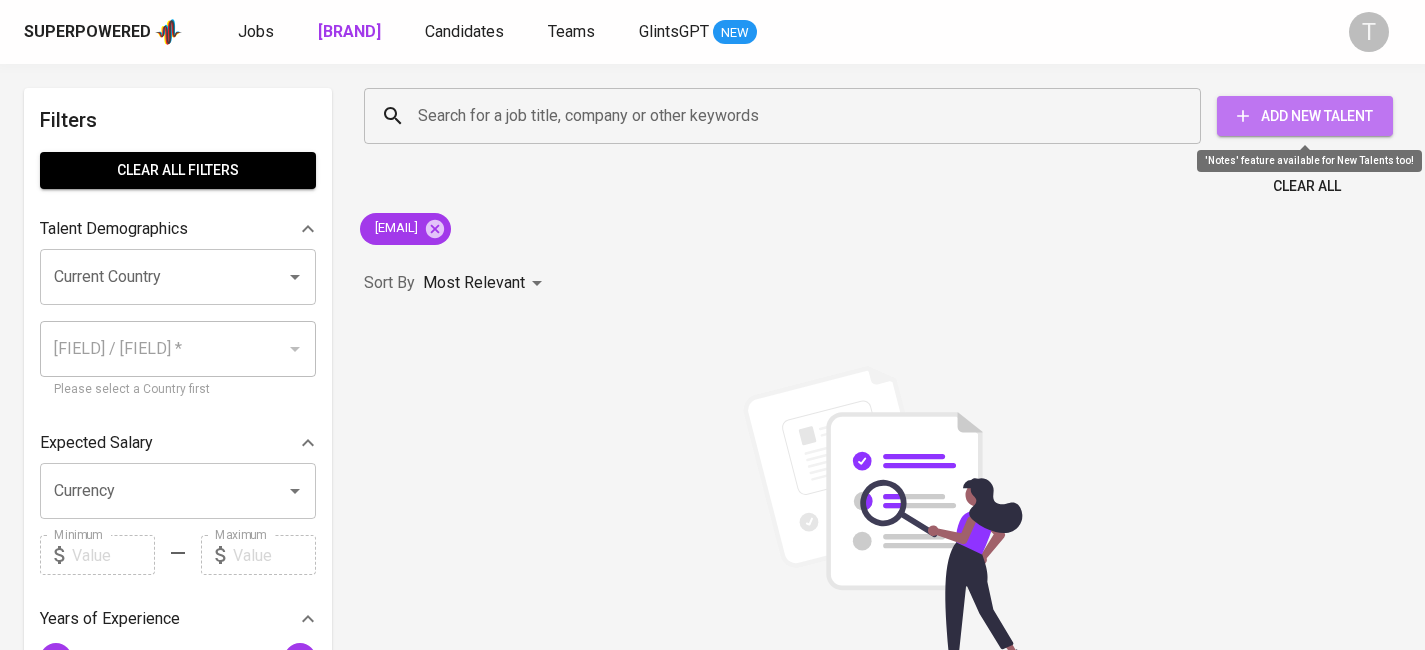 click on "Add New Talent" at bounding box center [1305, 116] 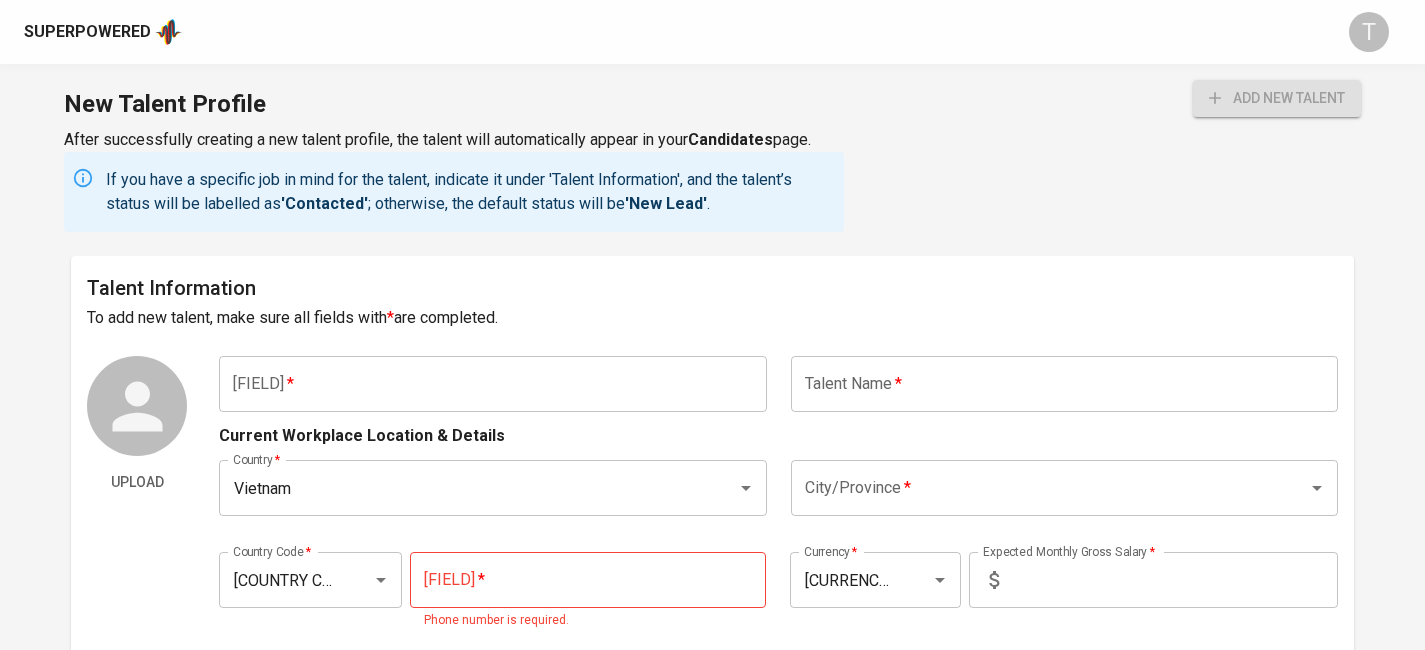 click at bounding box center [492, 384] 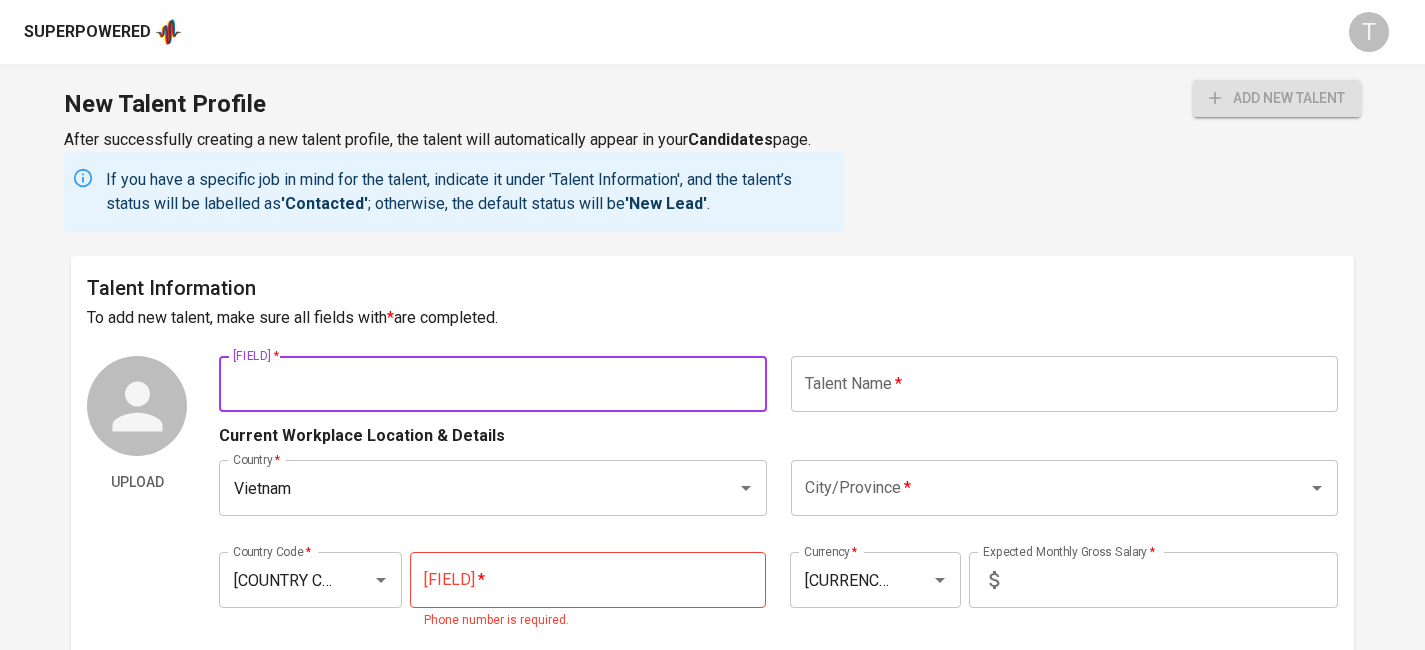 paste on "[EMAIL]" 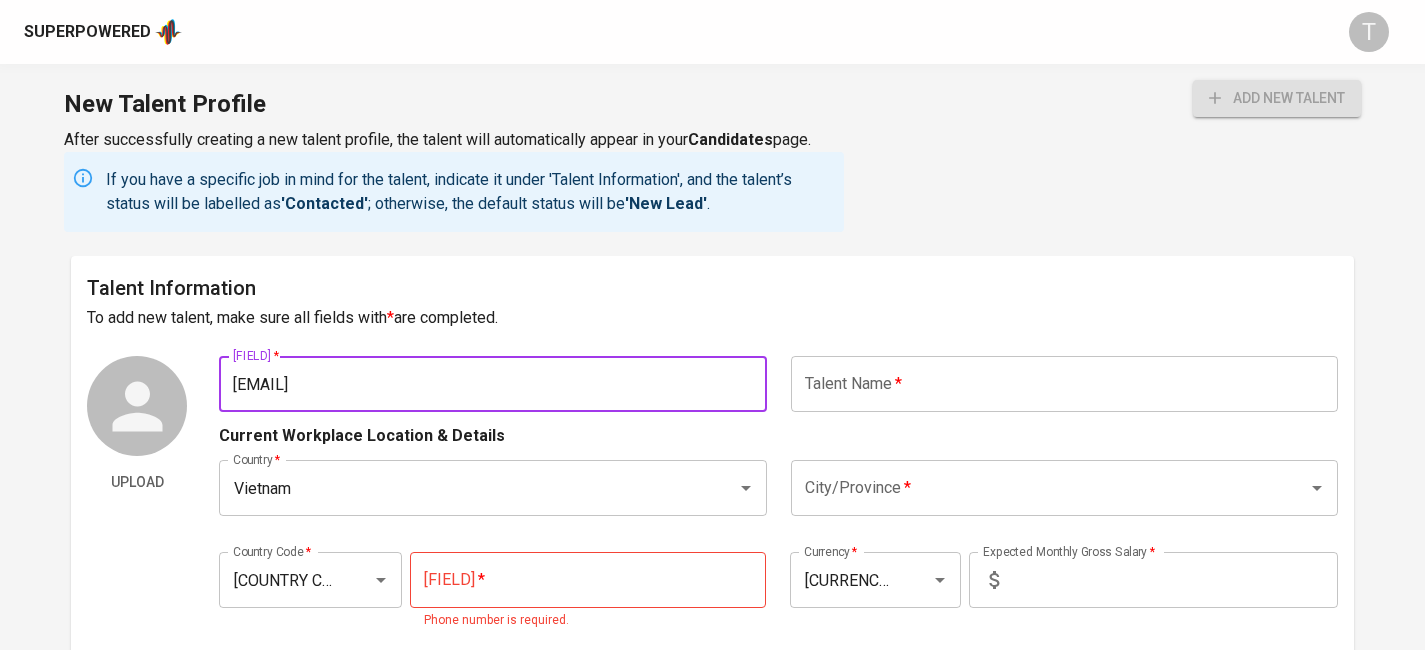 type on "[EMAIL]" 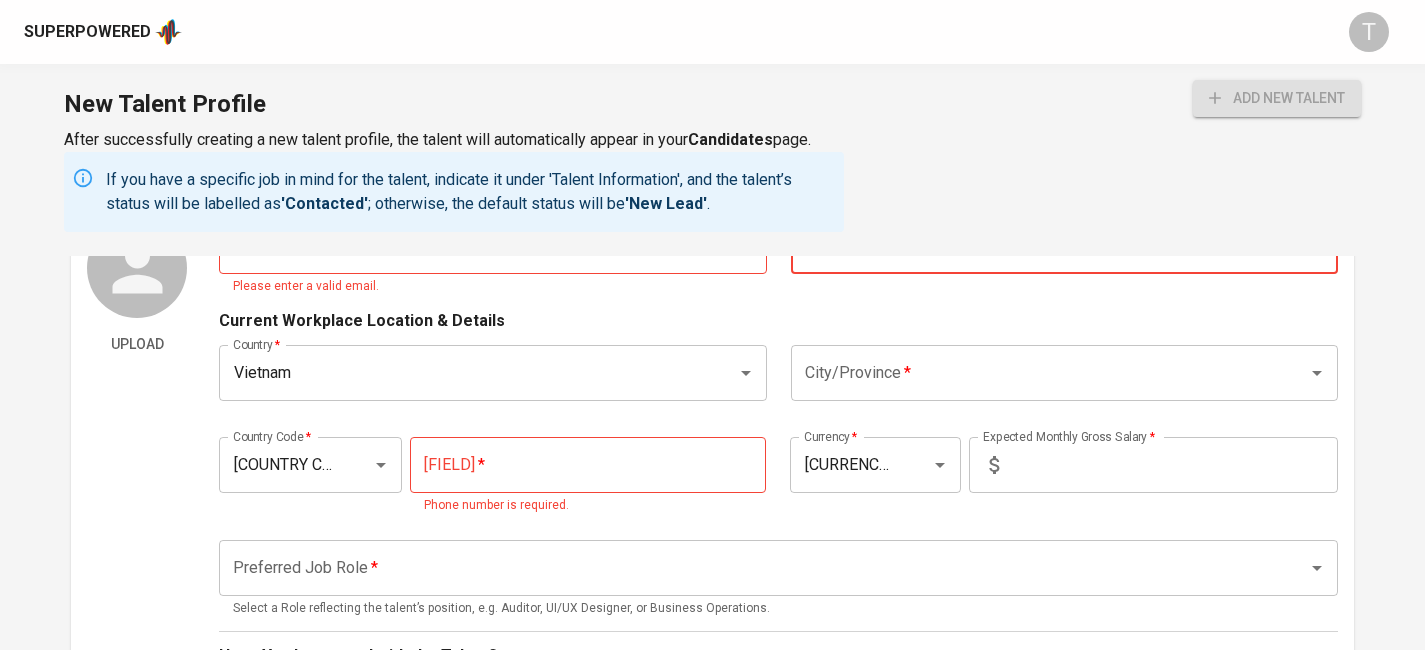 type on "[FIRST] [LAST] - [INITIAL]" 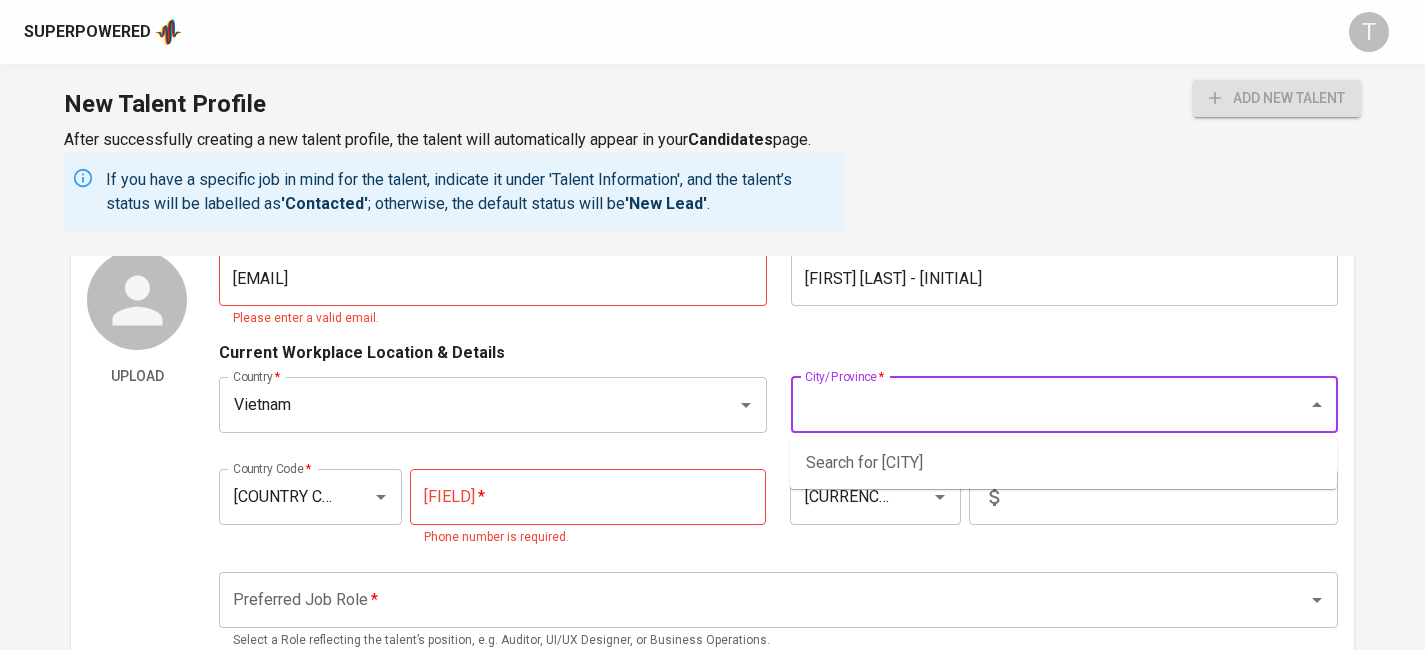 scroll, scrollTop: 93, scrollLeft: 0, axis: vertical 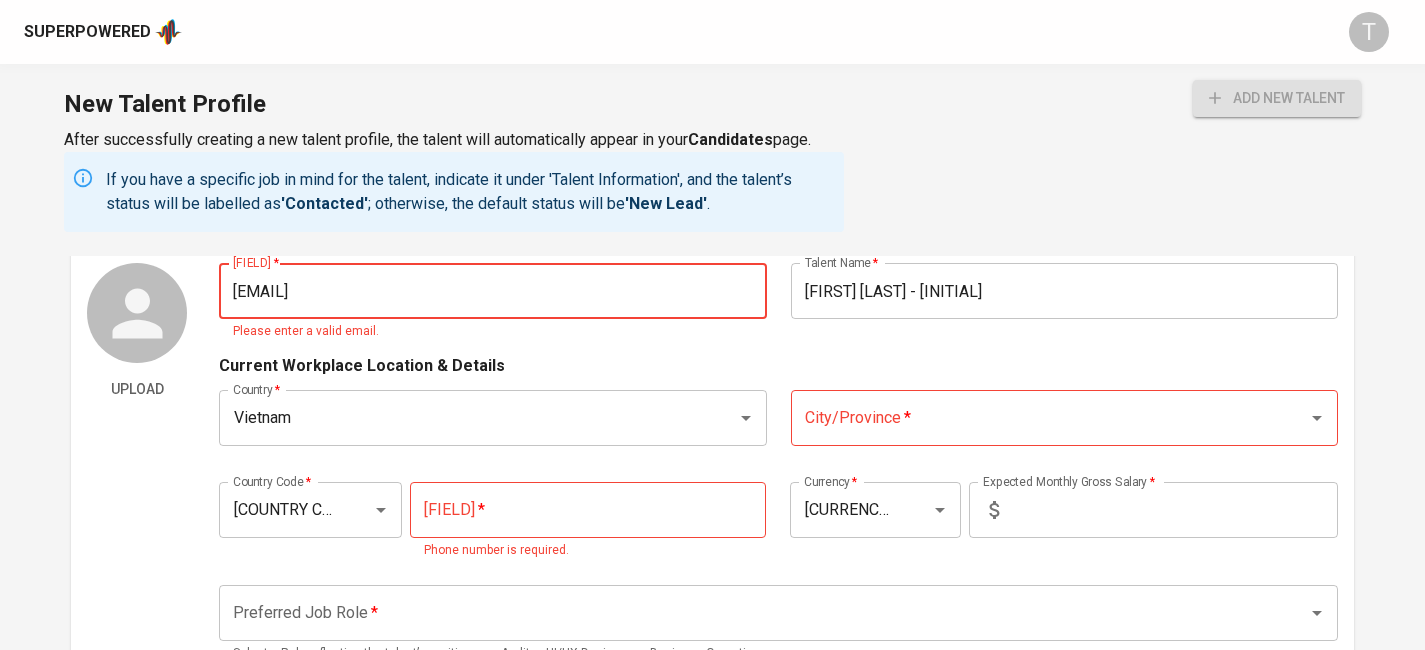 click on "[EMAIL]" at bounding box center [492, 291] 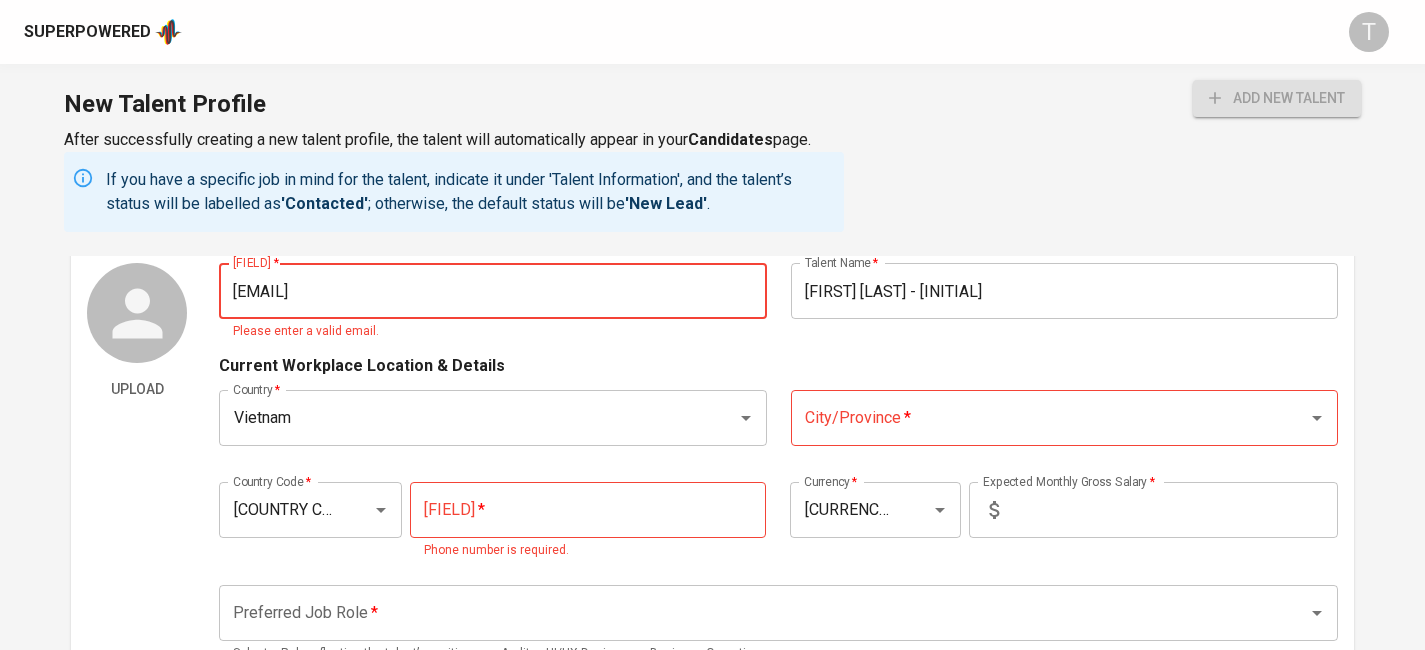 click on "[EMAIL]" at bounding box center [492, 291] 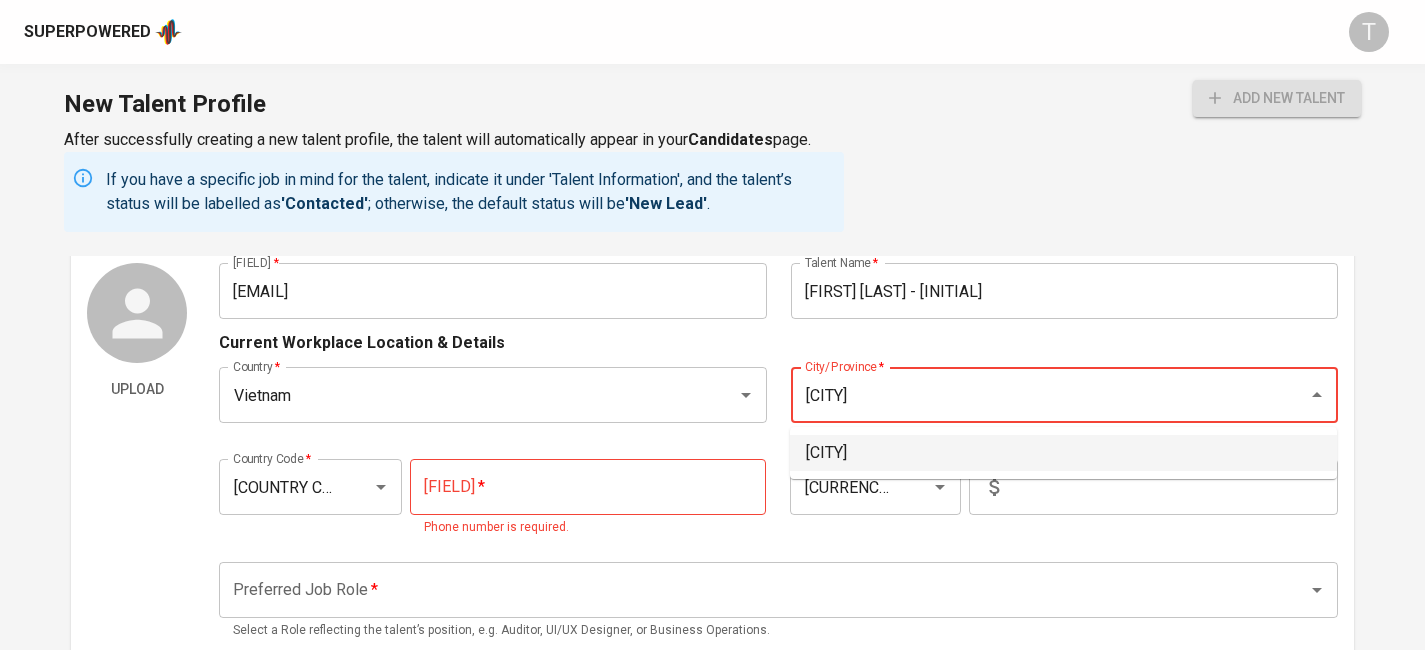 click on "[CITY]" at bounding box center (1063, 453) 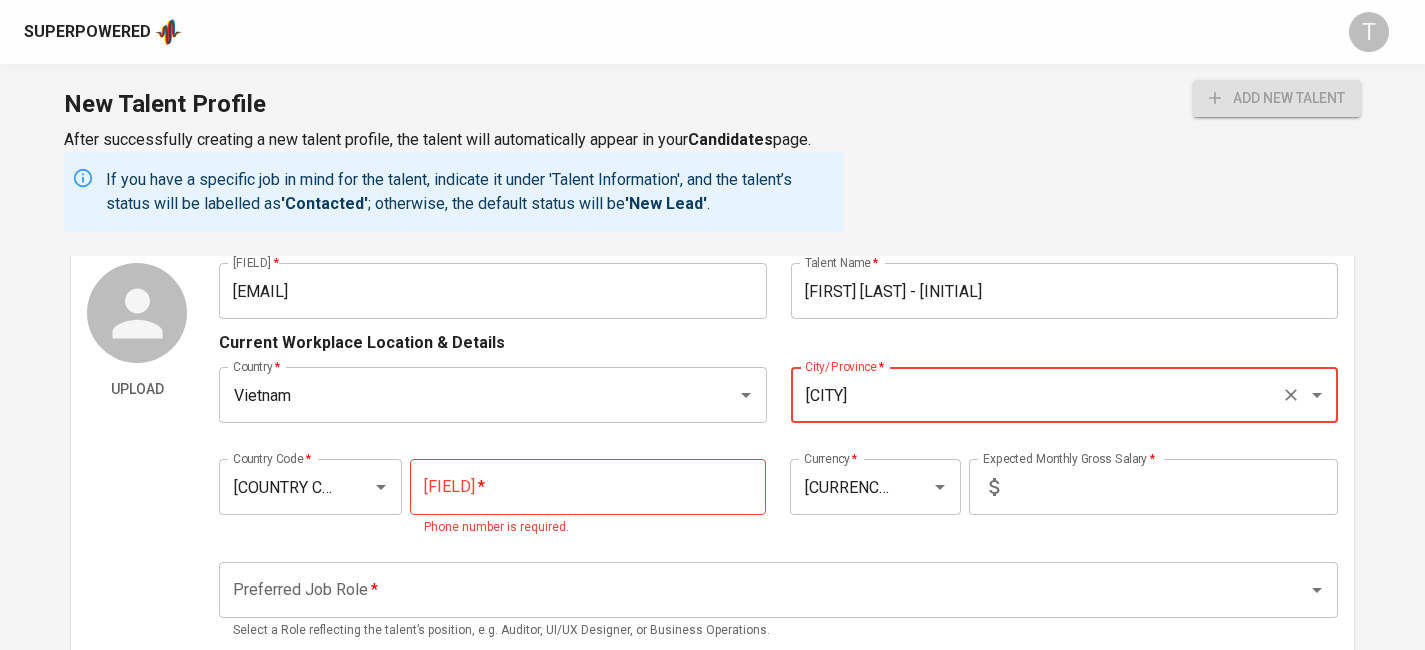 type on "[CITY]" 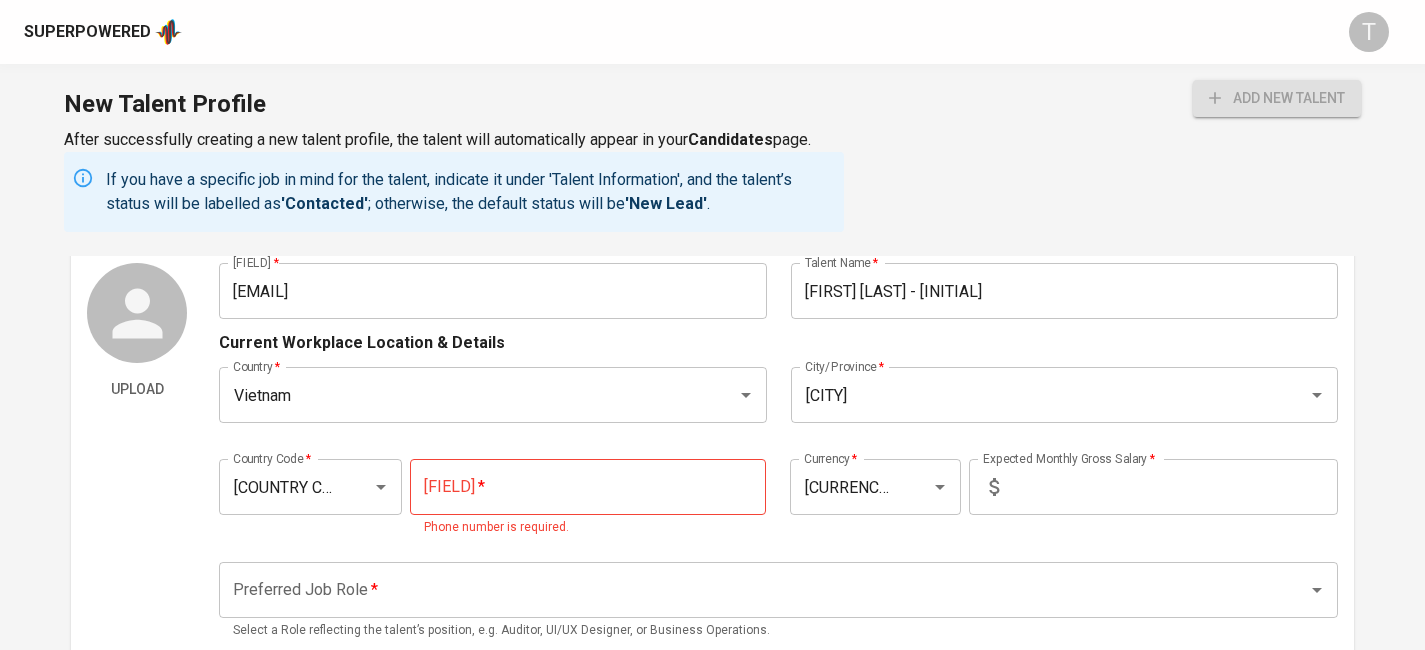 click at bounding box center [588, 487] 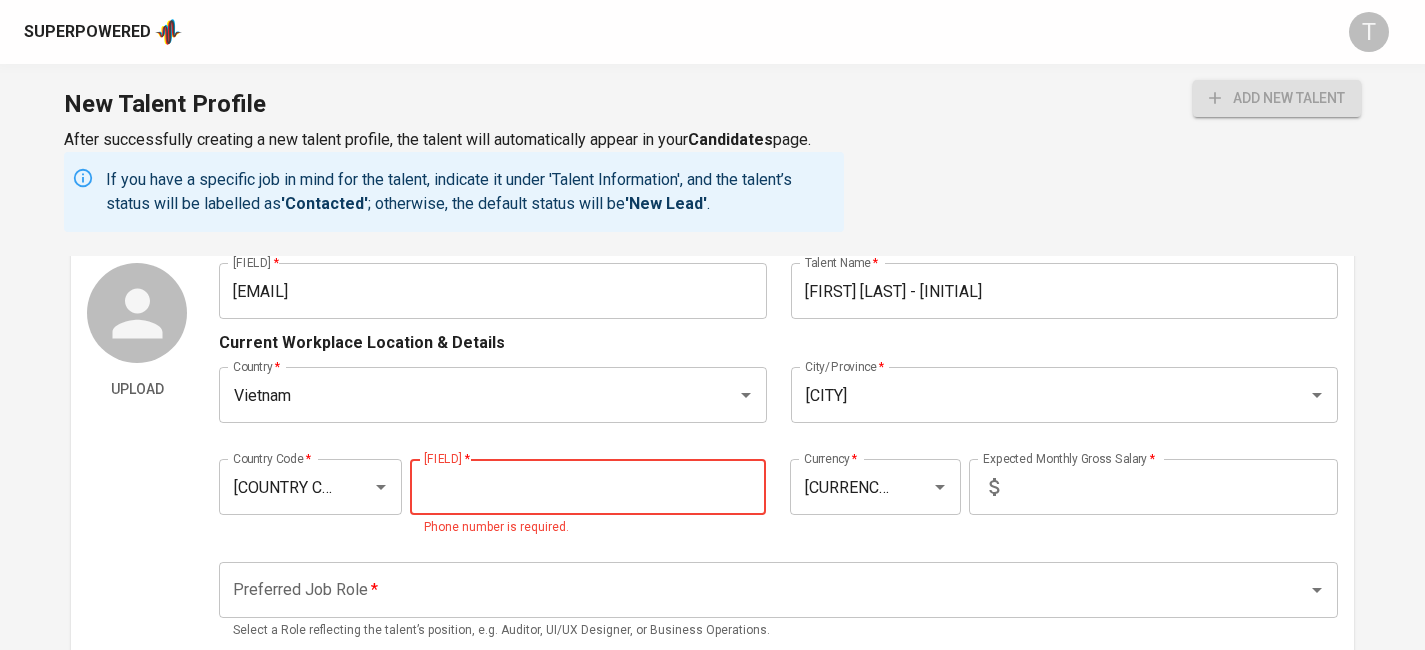 paste on "[NUMBER]" 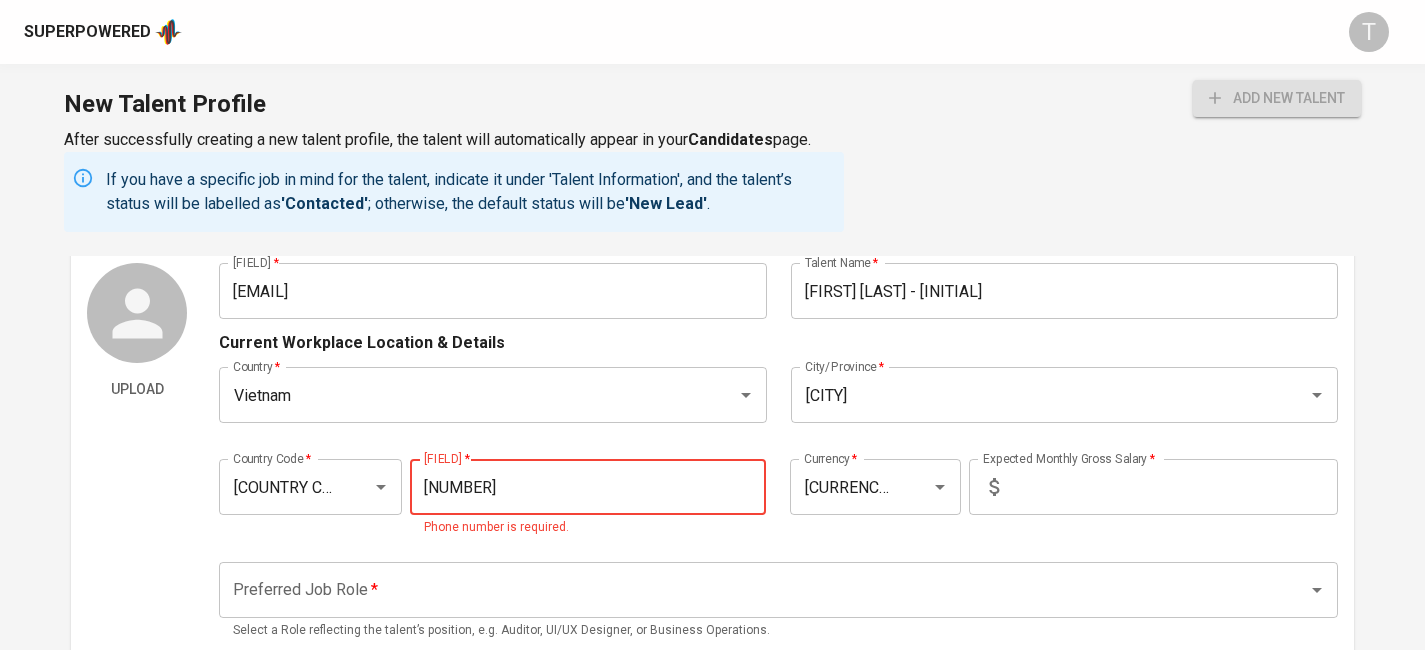 type on "[NUMBER]" 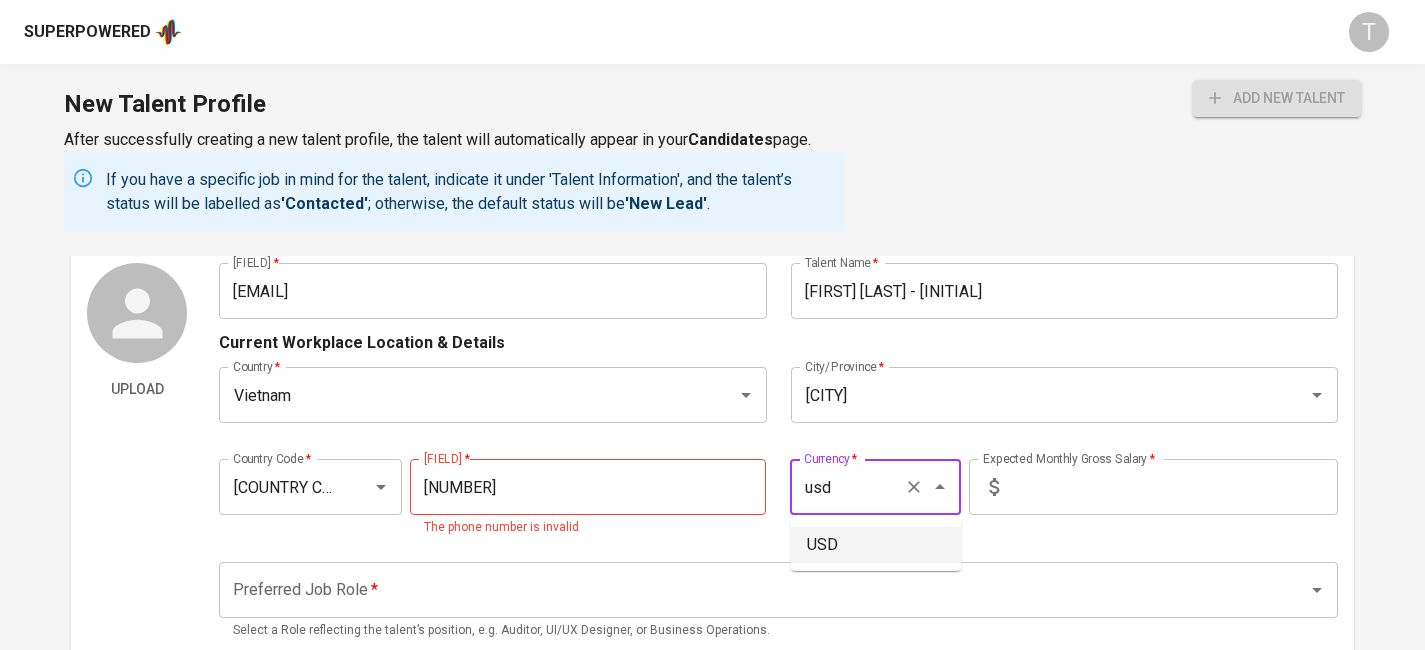 click on "USD" at bounding box center [876, 545] 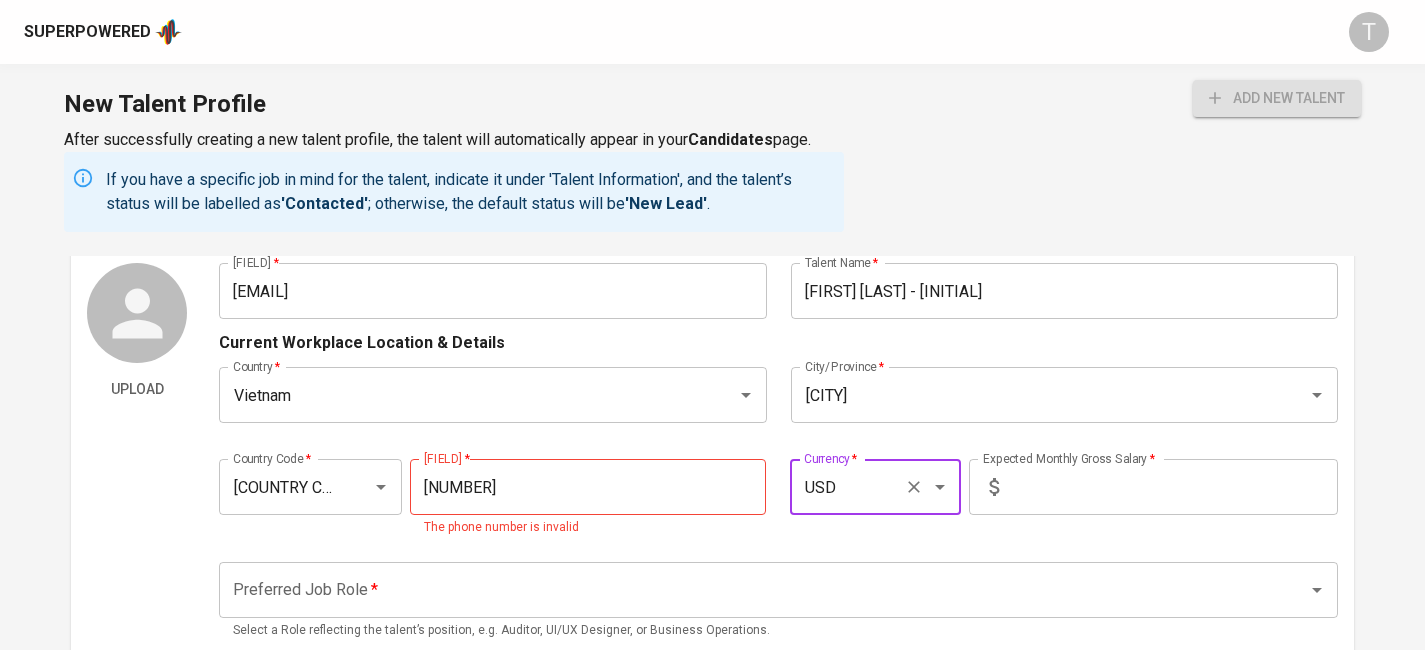 type on "USD" 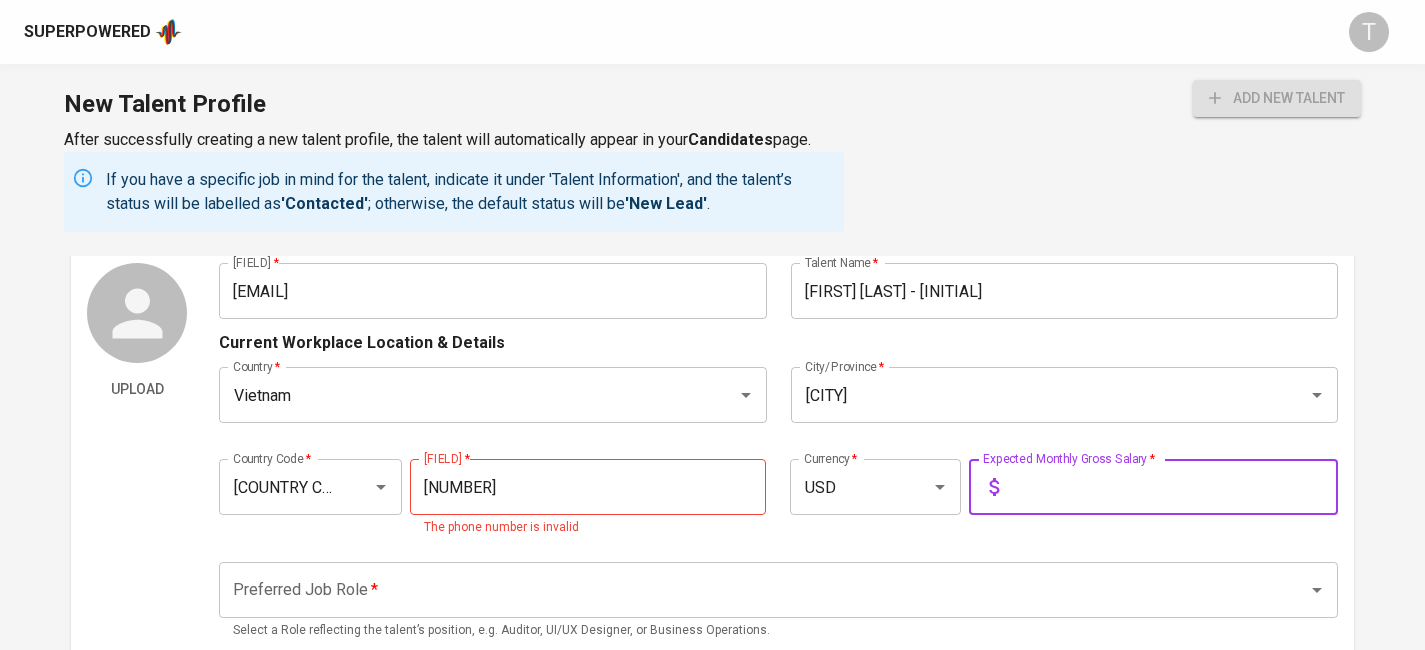 click at bounding box center [1172, 487] 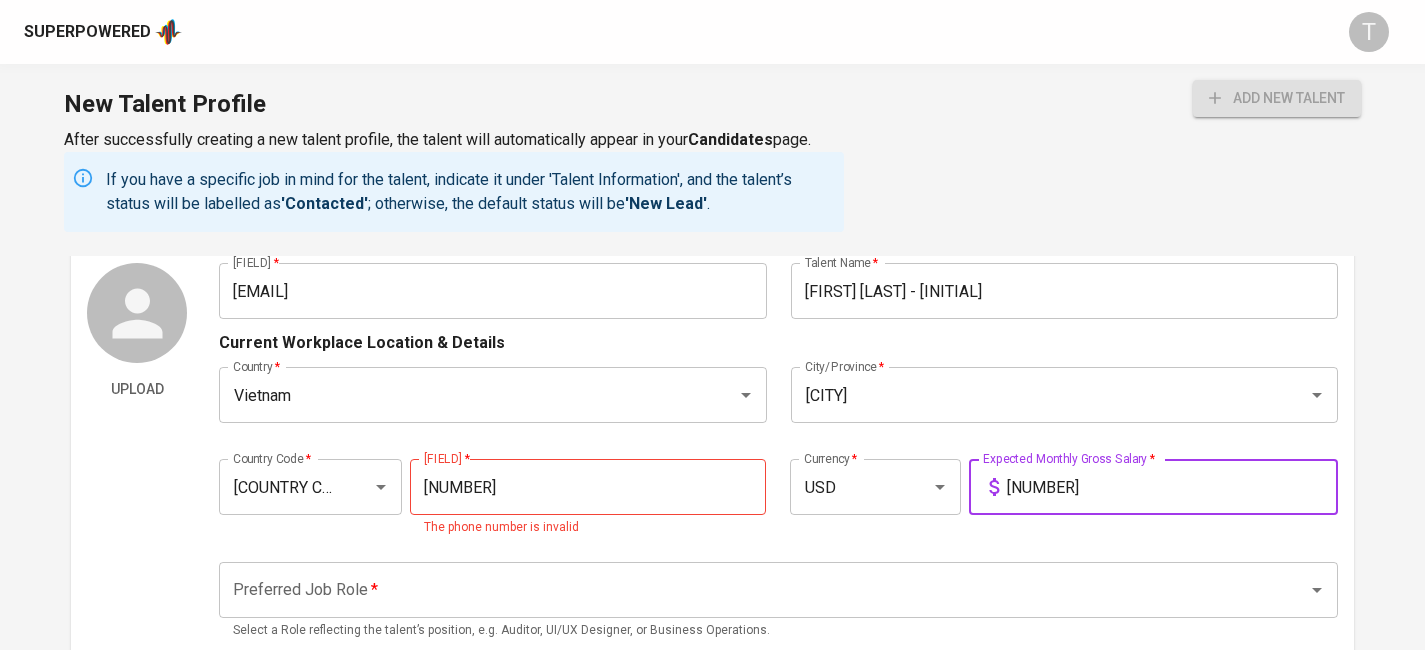 type on "[NUMBER]" 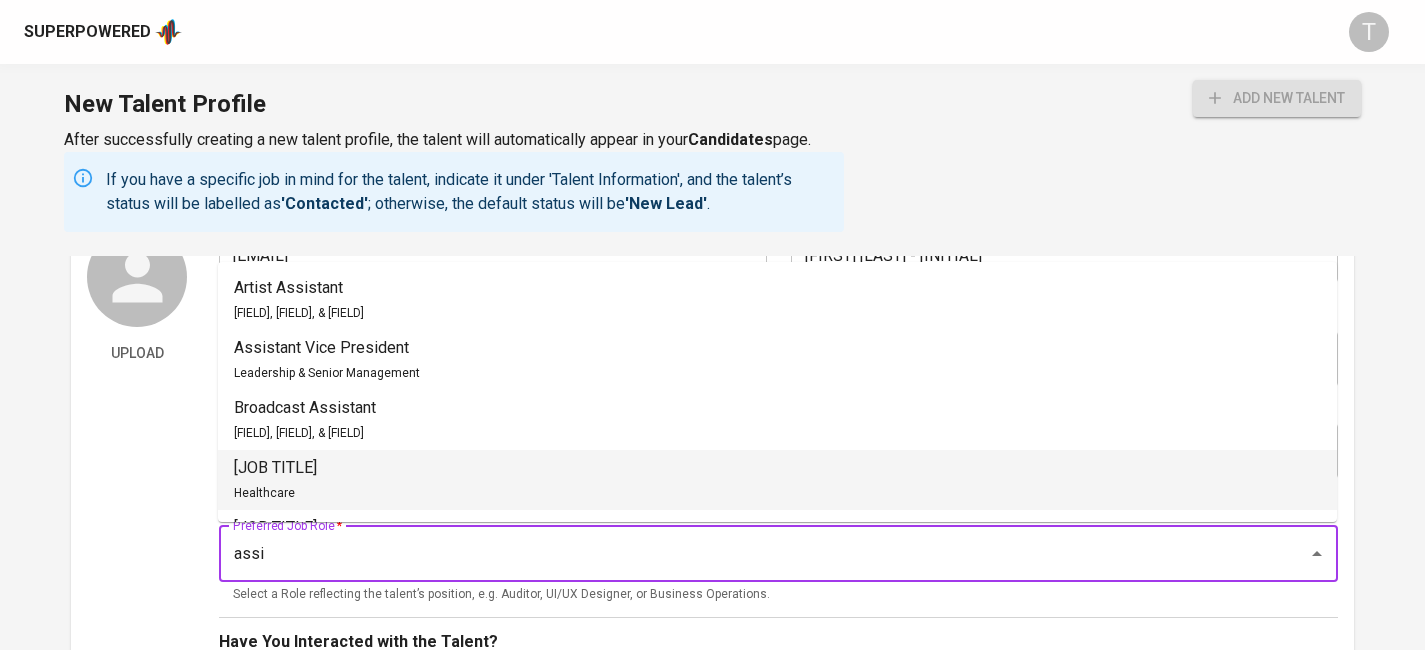 scroll, scrollTop: 131, scrollLeft: 0, axis: vertical 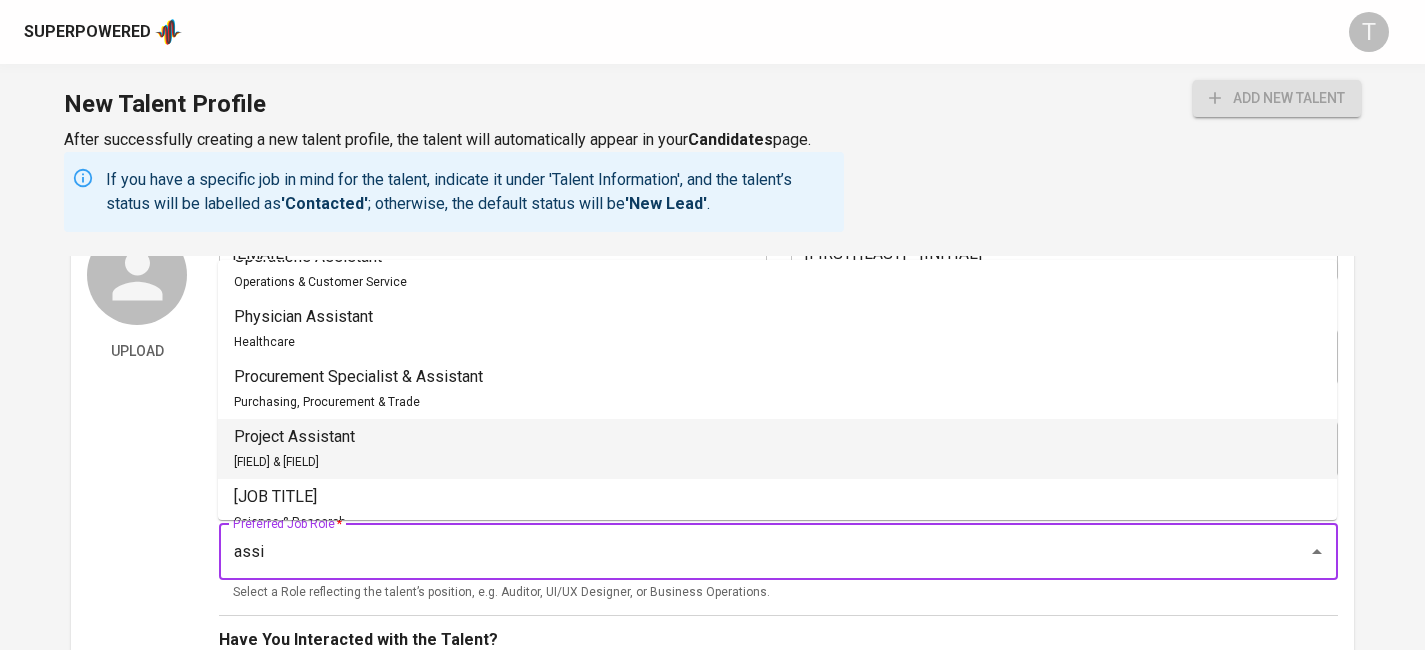 click on "Project Assistant Product Management & Project Management" at bounding box center (777, 449) 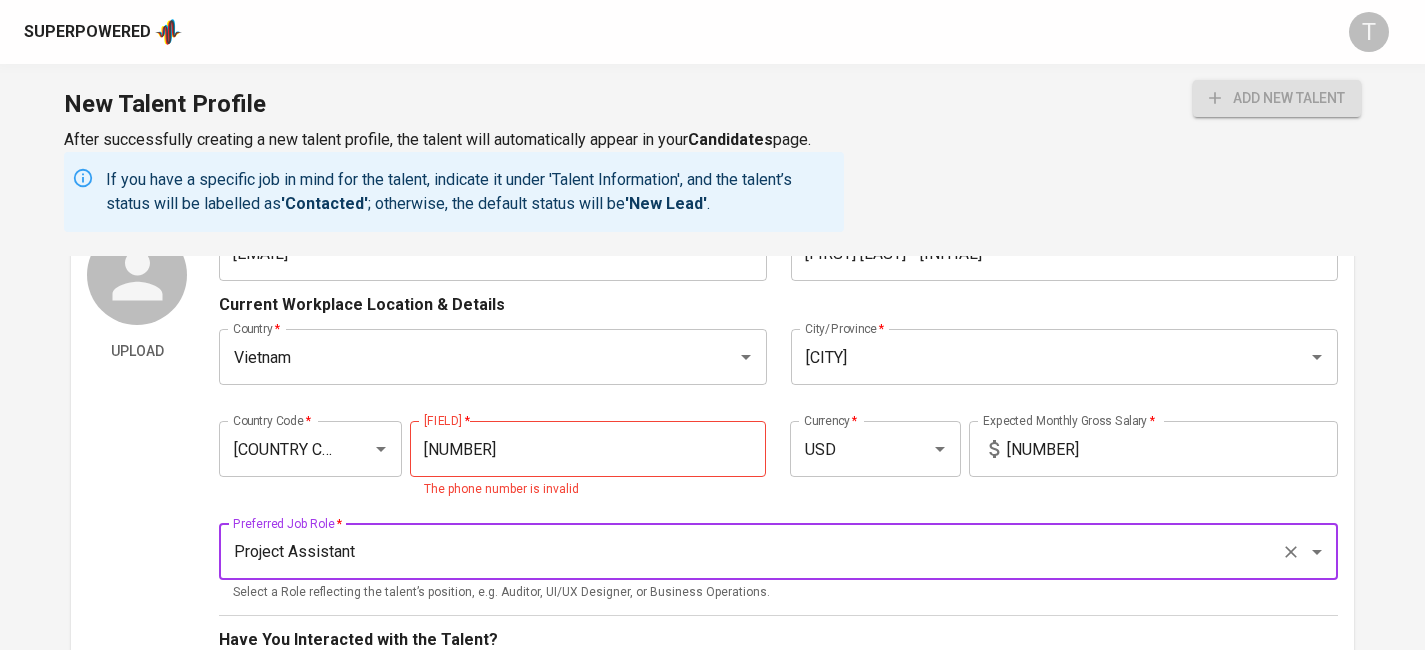 type on "Project Assistant" 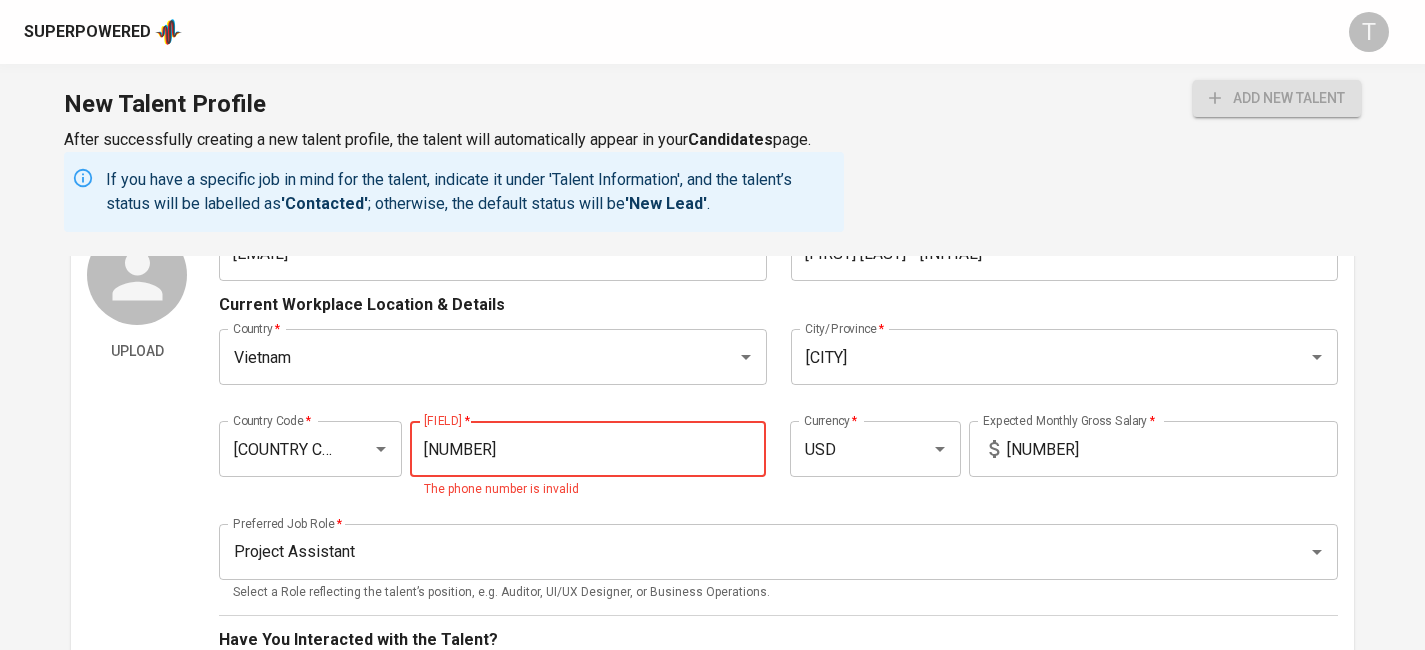 click on "[NUMBER]" at bounding box center [588, 449] 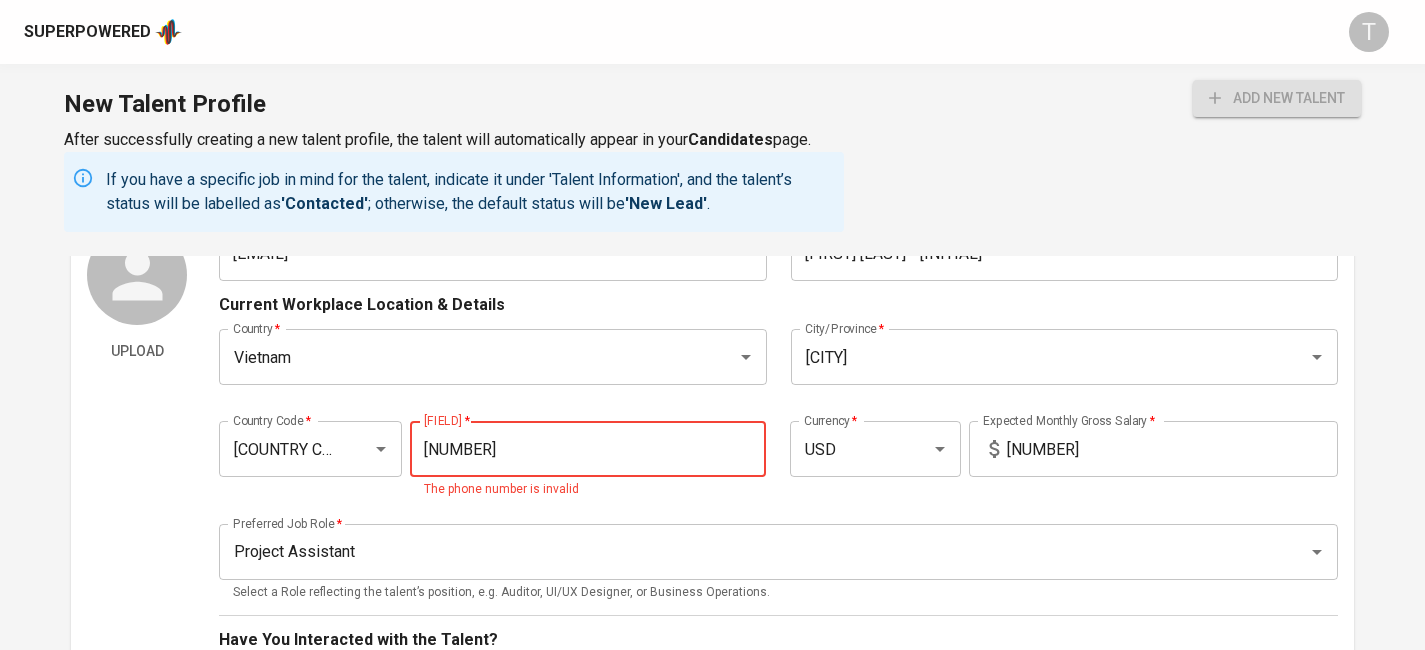click on "[NUMBER]" at bounding box center [588, 449] 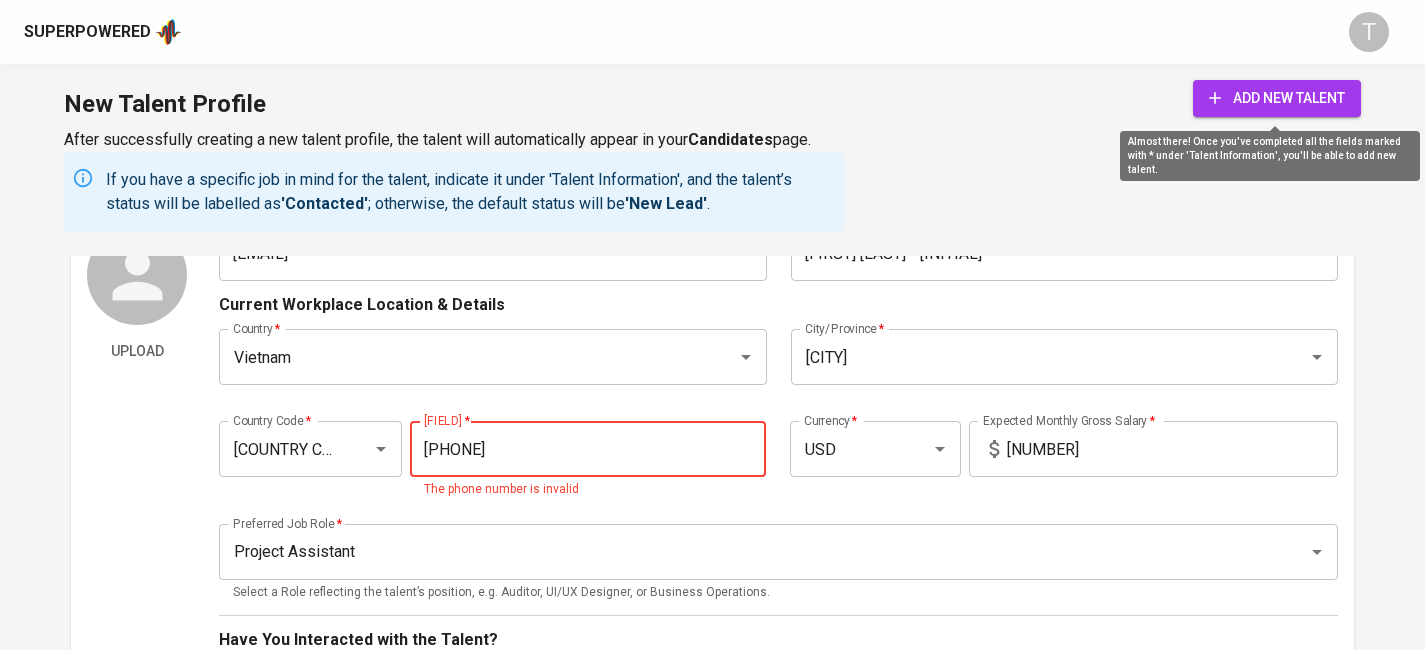 type on "[PHONE]" 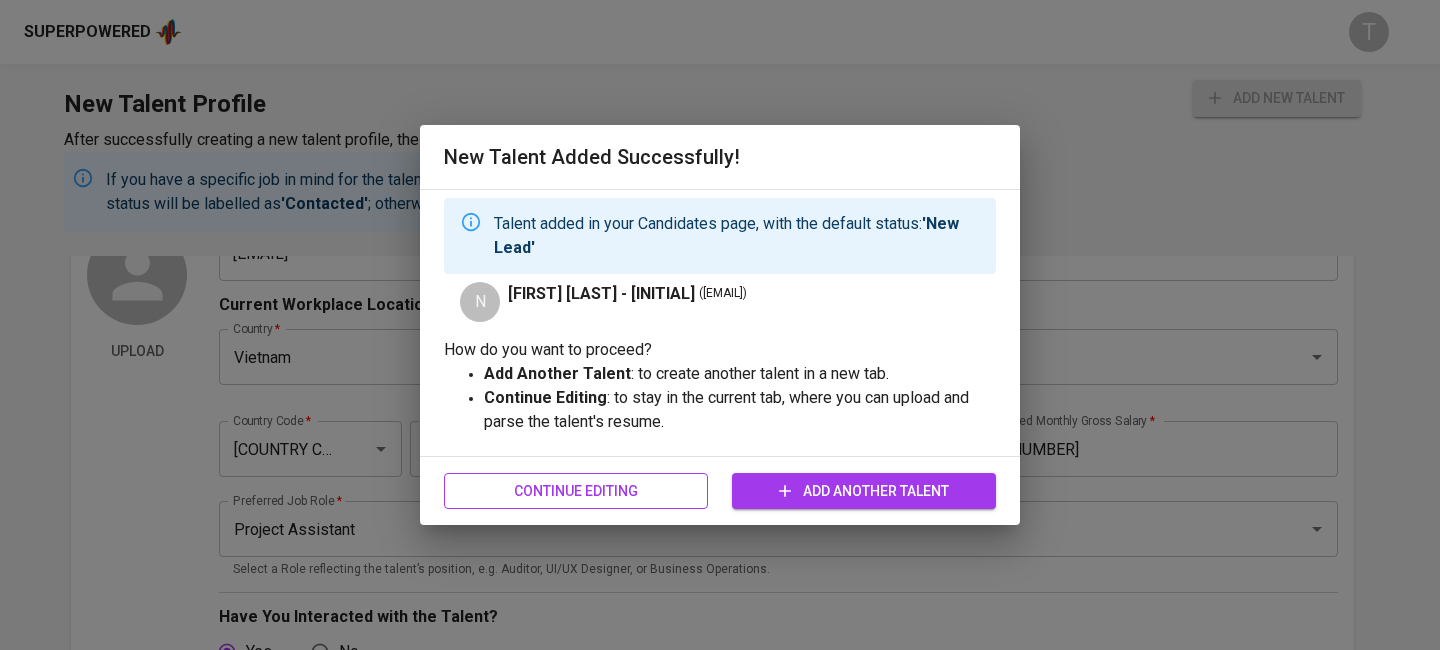 click on "Continue Editing" at bounding box center [576, 491] 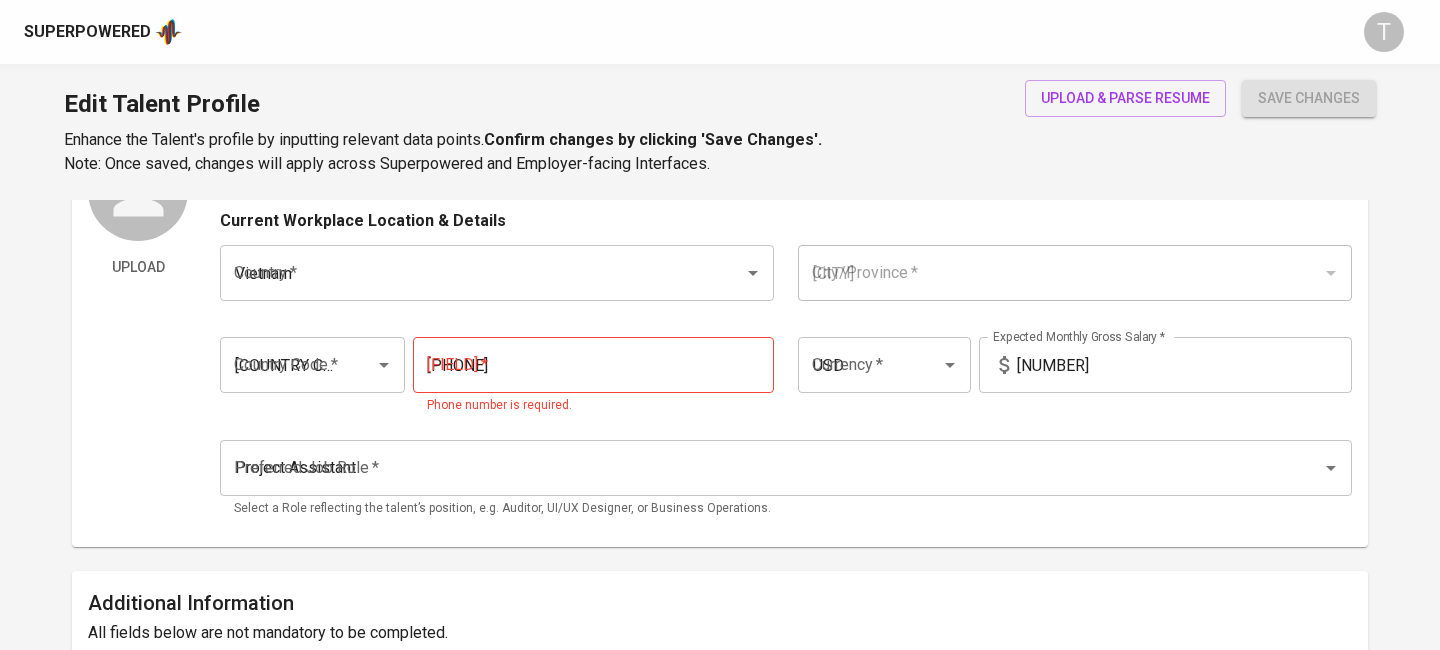 scroll, scrollTop: 0, scrollLeft: 0, axis: both 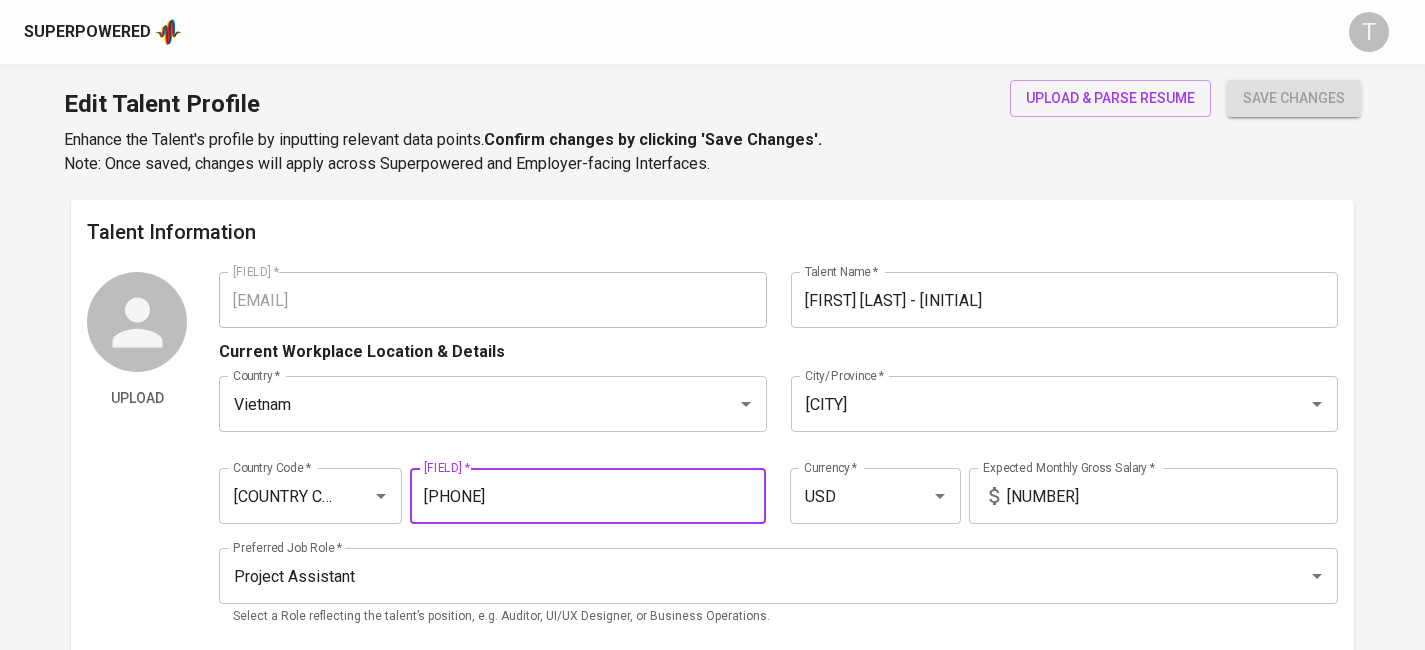 drag, startPoint x: 505, startPoint y: 495, endPoint x: 467, endPoint y: 498, distance: 38.118237 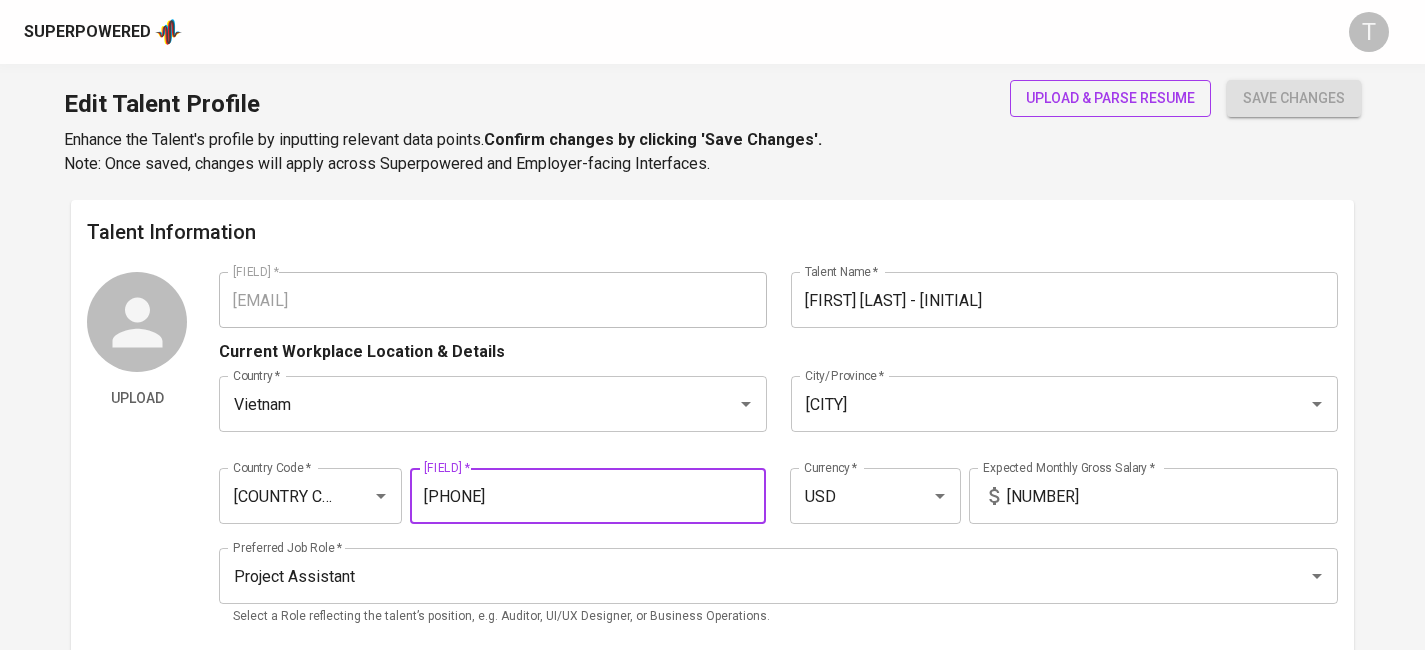 click on "upload & parse resume" at bounding box center (1110, 98) 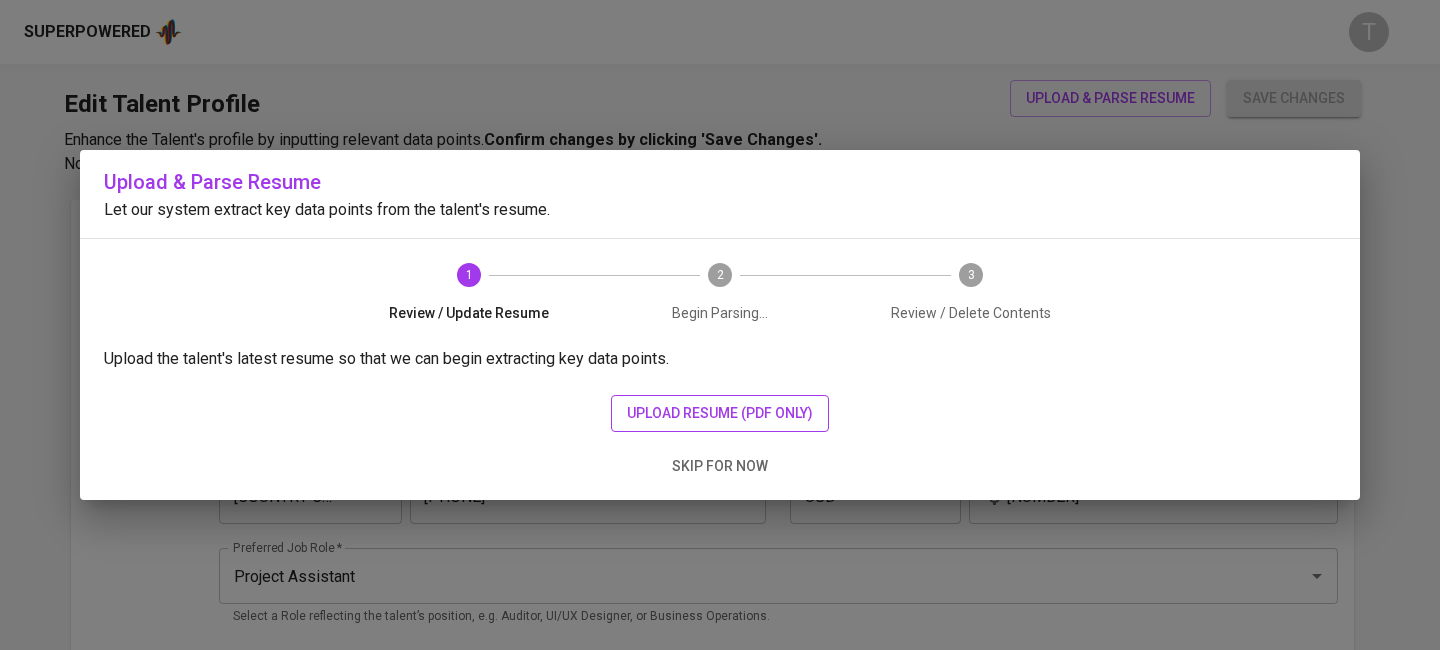 click on "upload resume (pdf only)" at bounding box center (720, 413) 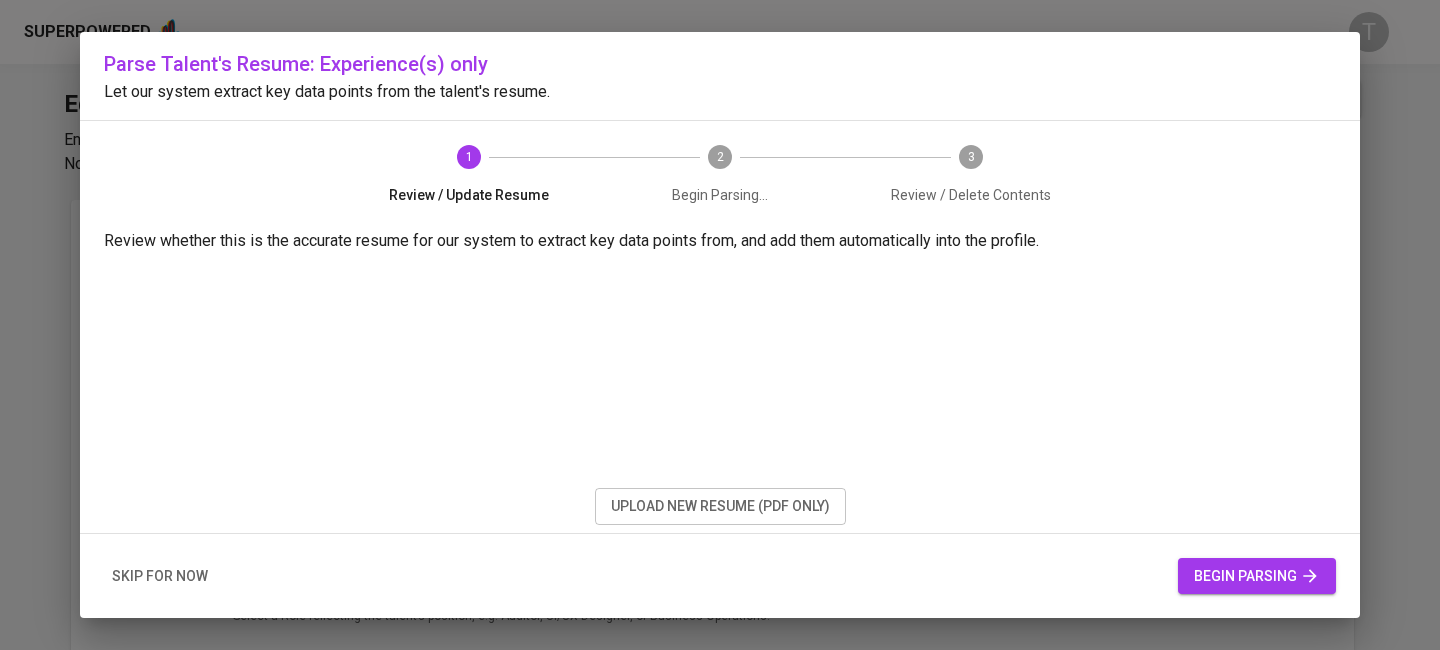 click on "begin parsing" at bounding box center [1257, 576] 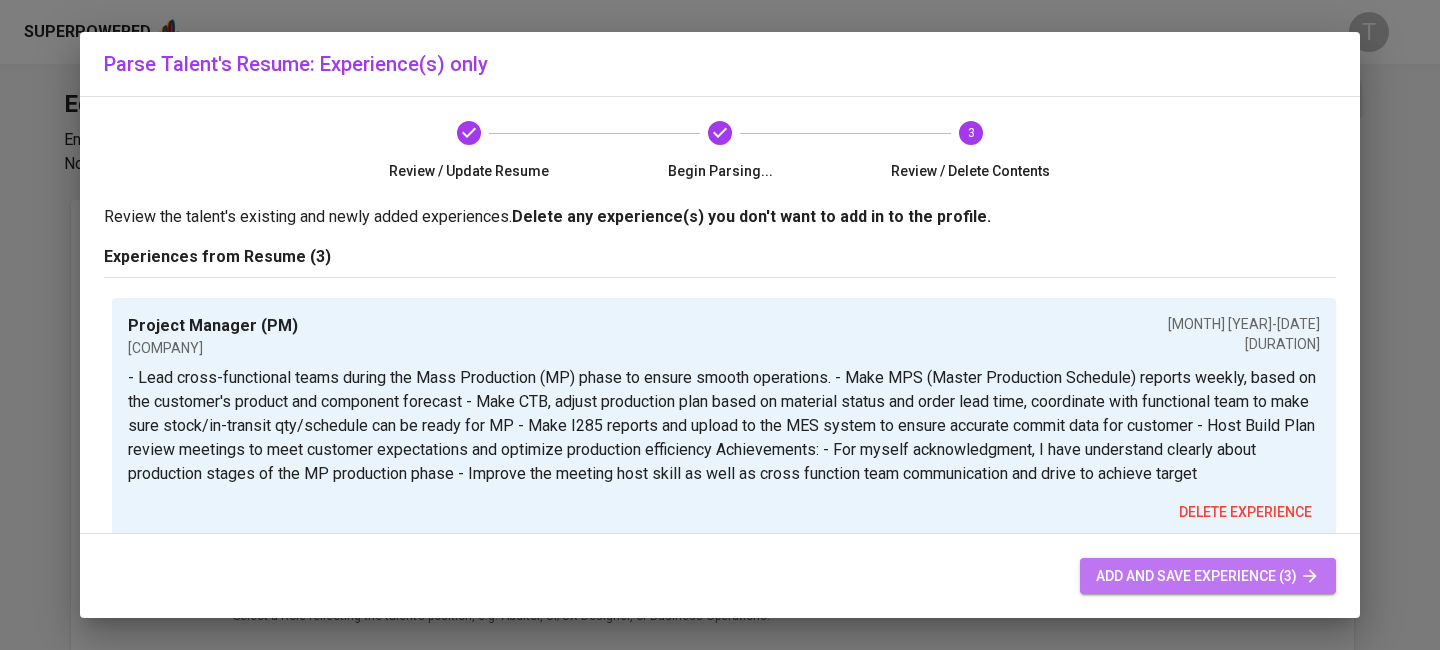 click on "add and save experience (3)" at bounding box center [1208, 576] 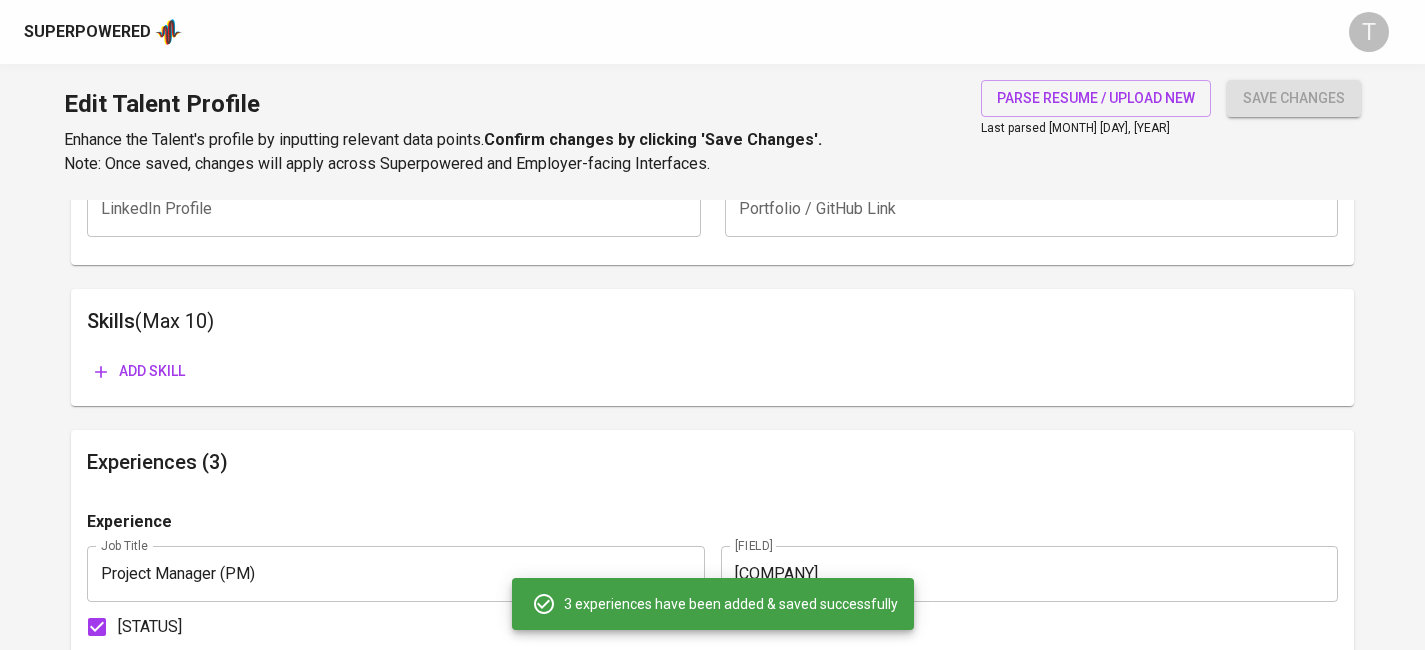 click on "save changes" at bounding box center (1294, 98) 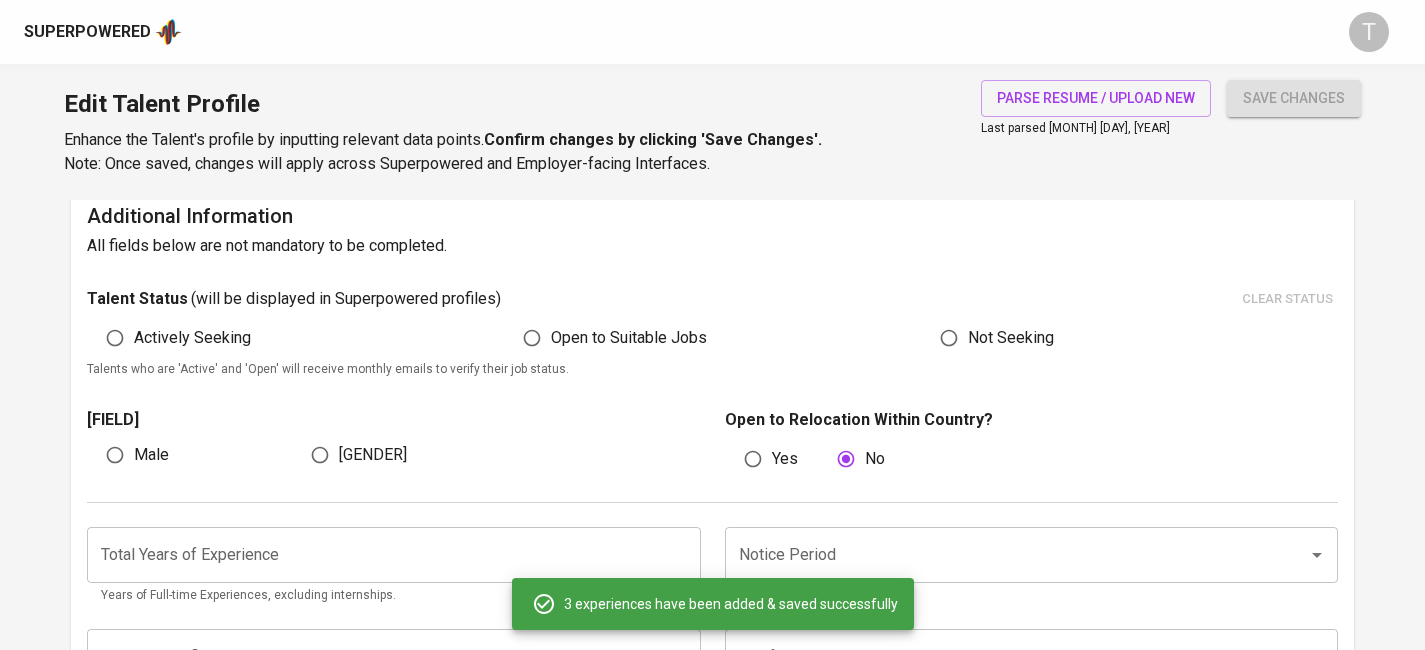 click on "[GENDER]" at bounding box center [151, 455] 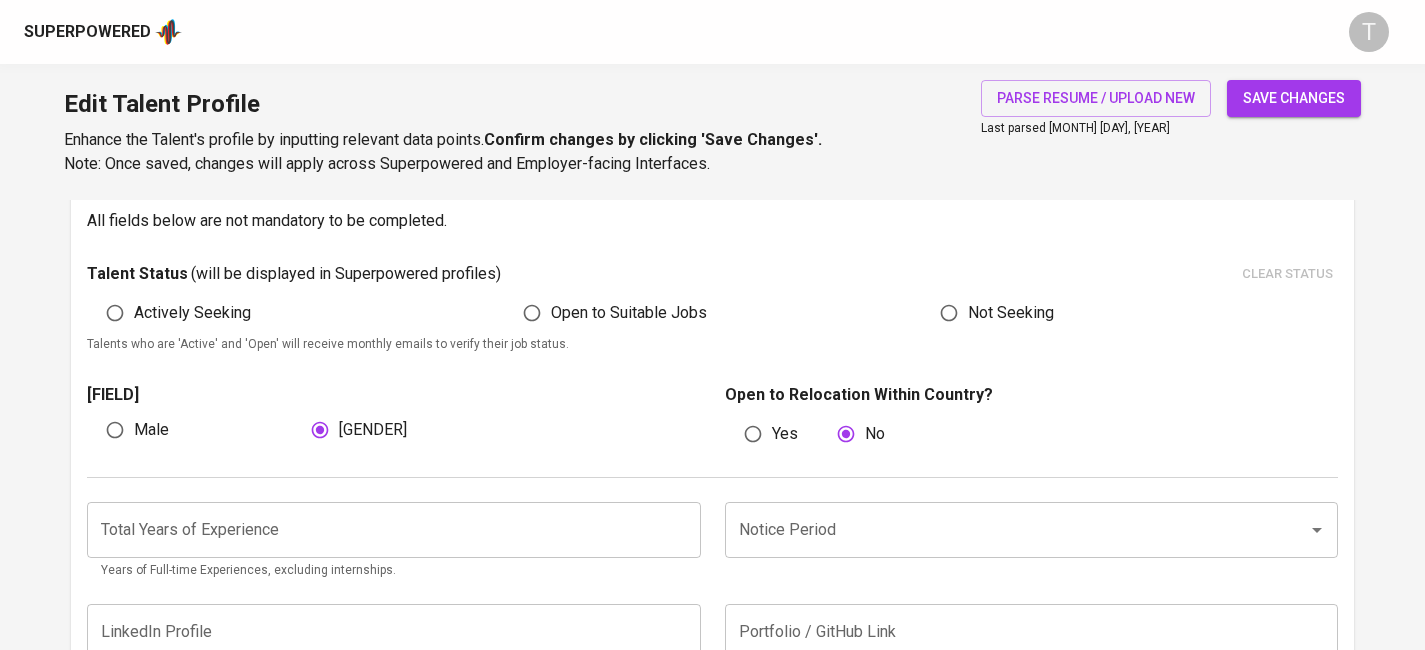 scroll, scrollTop: 523, scrollLeft: 0, axis: vertical 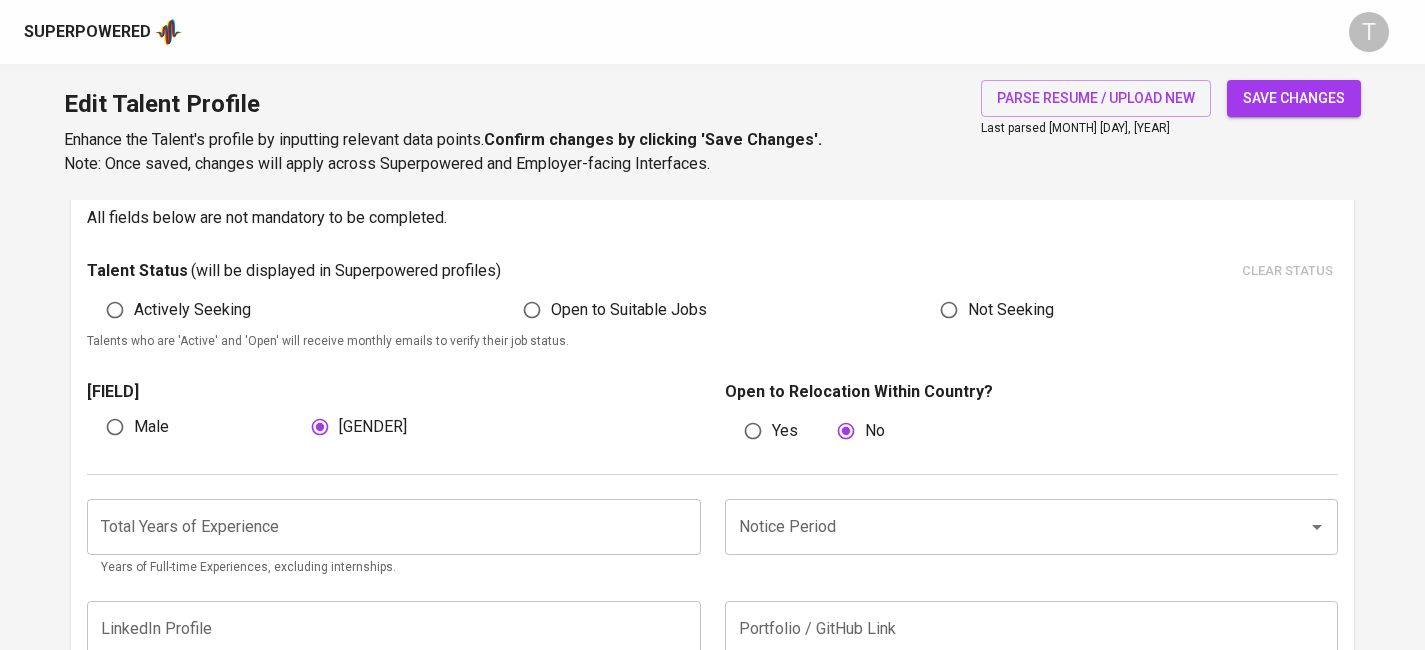 click on "save changes" at bounding box center (1294, 98) 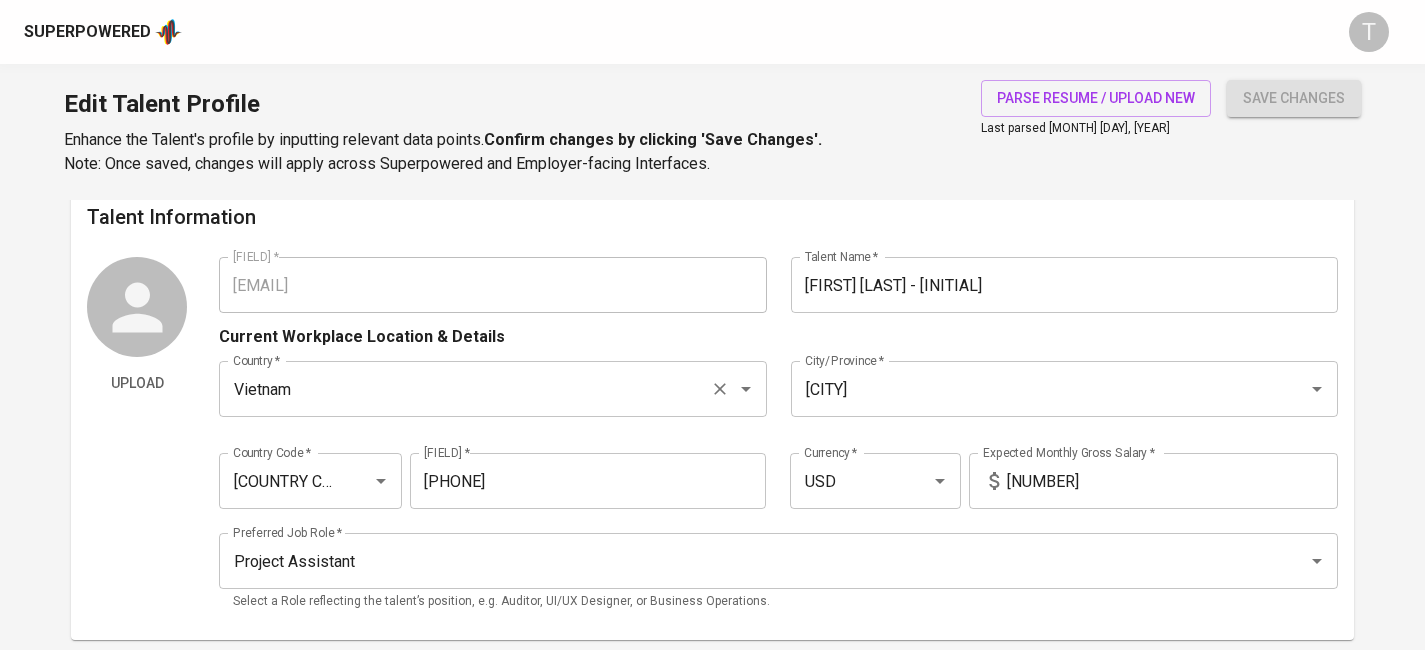 scroll, scrollTop: 0, scrollLeft: 0, axis: both 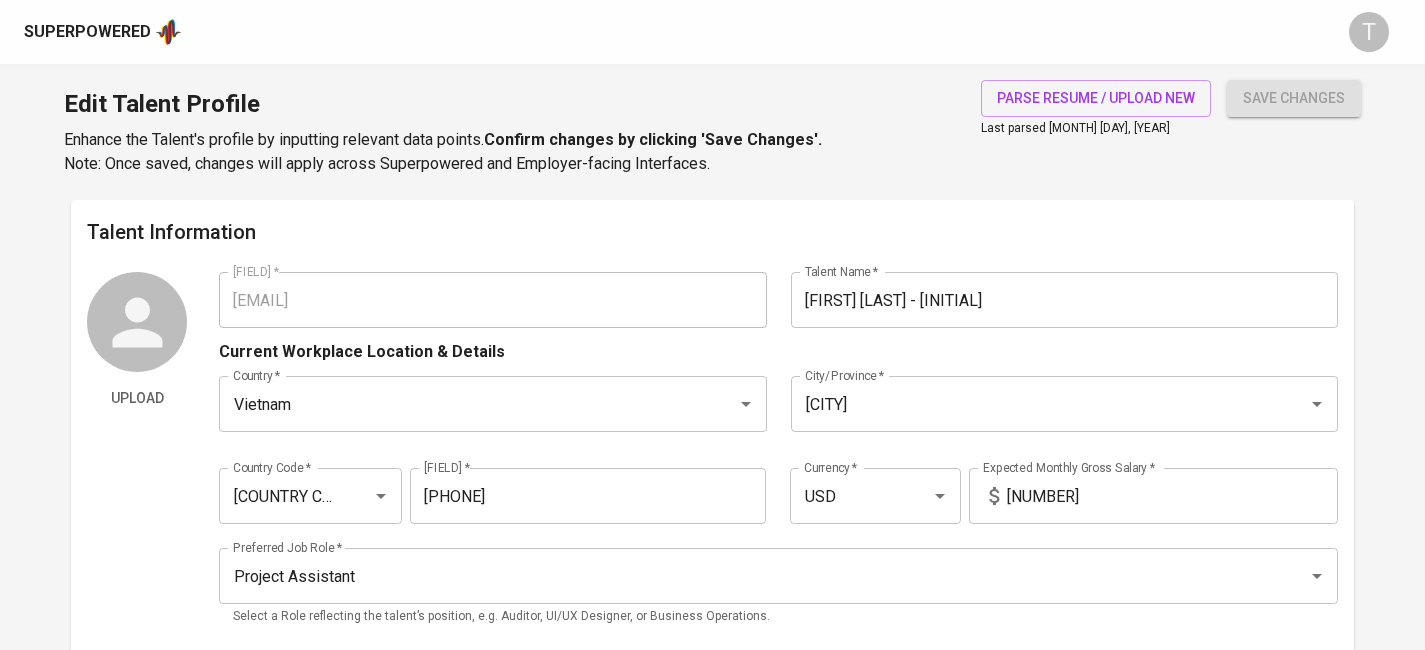 click on "Uploaded on [MONTH] [DAY], [YEAR] Talent Email  * [EMAIL] Talent Name  * [LAST_NAME] [FIRST_NAME] - [FIRST_NAME] Talent Name  * [LAST_NAME] [FIRST_NAME] - [FIRST_NAME] Current Workplace Location & Details Country  * [COUNTRY] Country  * City/Province  * [CITY] City/Province  * Country Code  * [COUNTRY_CODE] Country Code  * Phone Number  * [PHONE] Phone Number  * Currency  * [CURRENCY] Currency  * Expected Monthly Gross Salary  * [NUMBER] Expected Monthly Gross Salary  * Preferred Job Role  * [JOB_ROLE] Preferred Job Role  * Select a Role reflecting the talent’s position, e.g. Auditor, UI/UX Designer, or Business Operations." at bounding box center (712, 455) 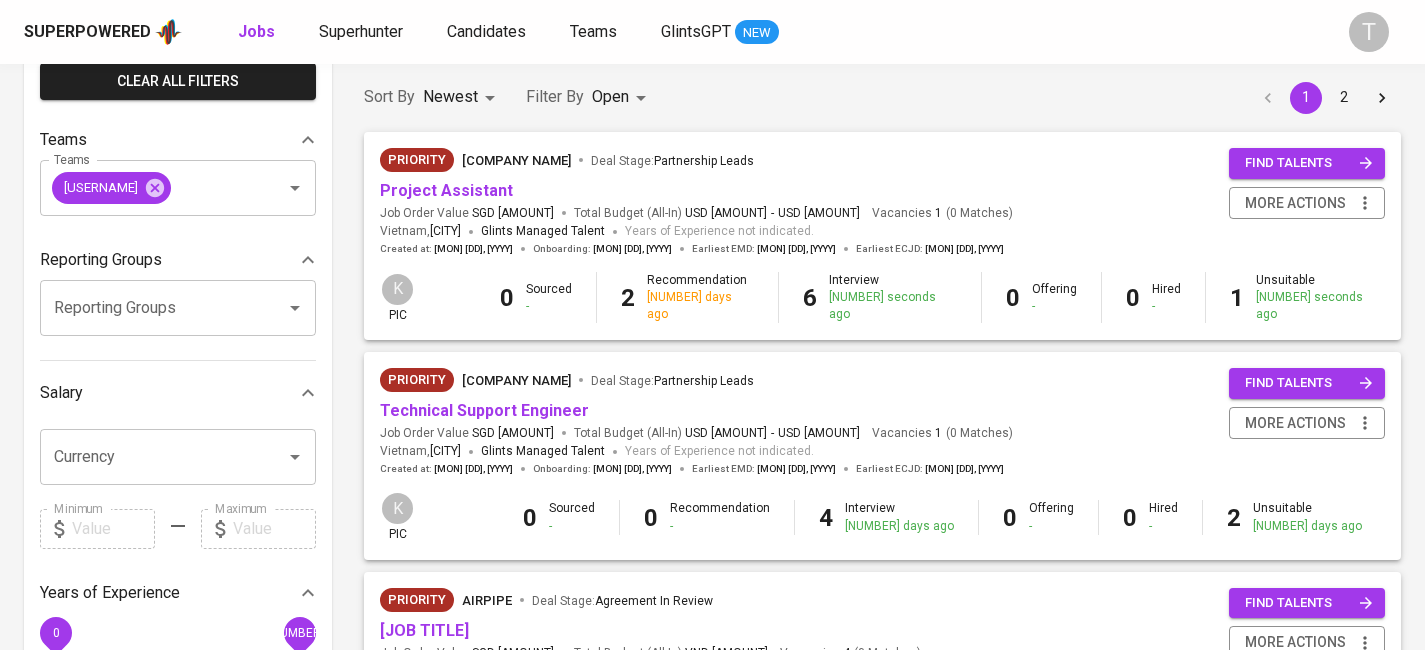 scroll, scrollTop: 170, scrollLeft: 0, axis: vertical 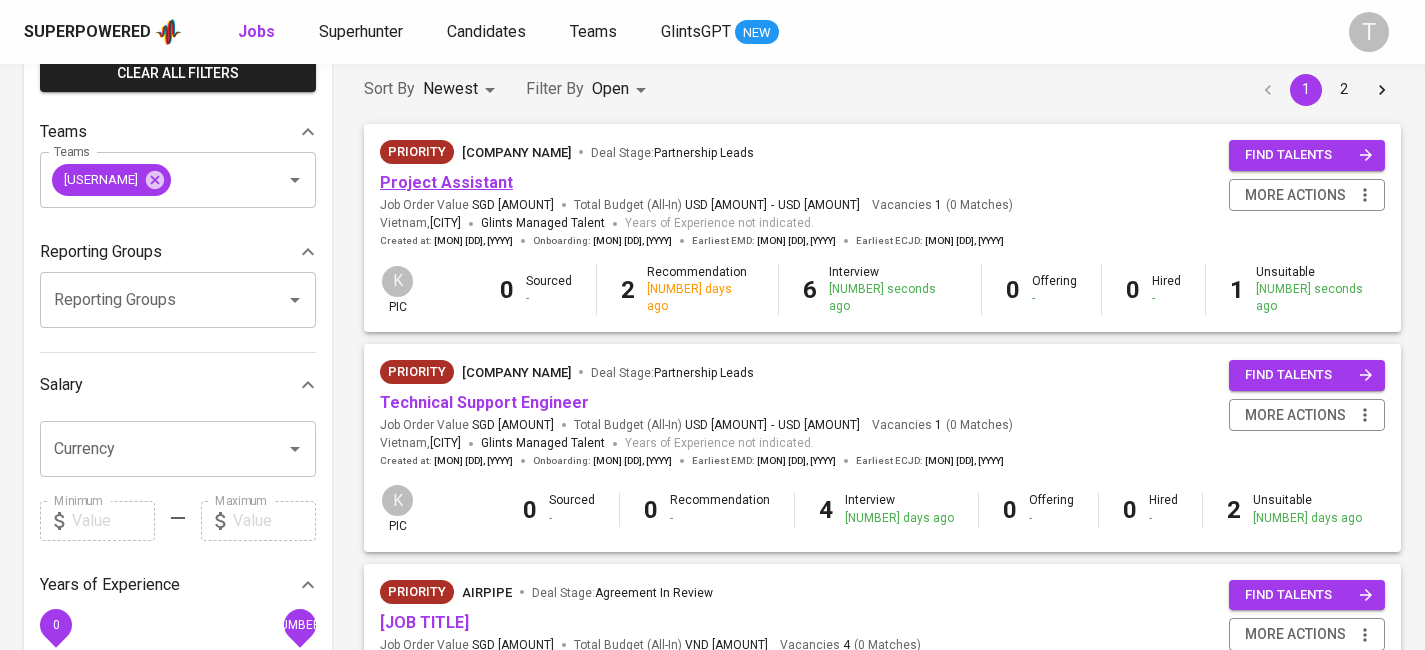 click on "Project Assistant" at bounding box center [446, 182] 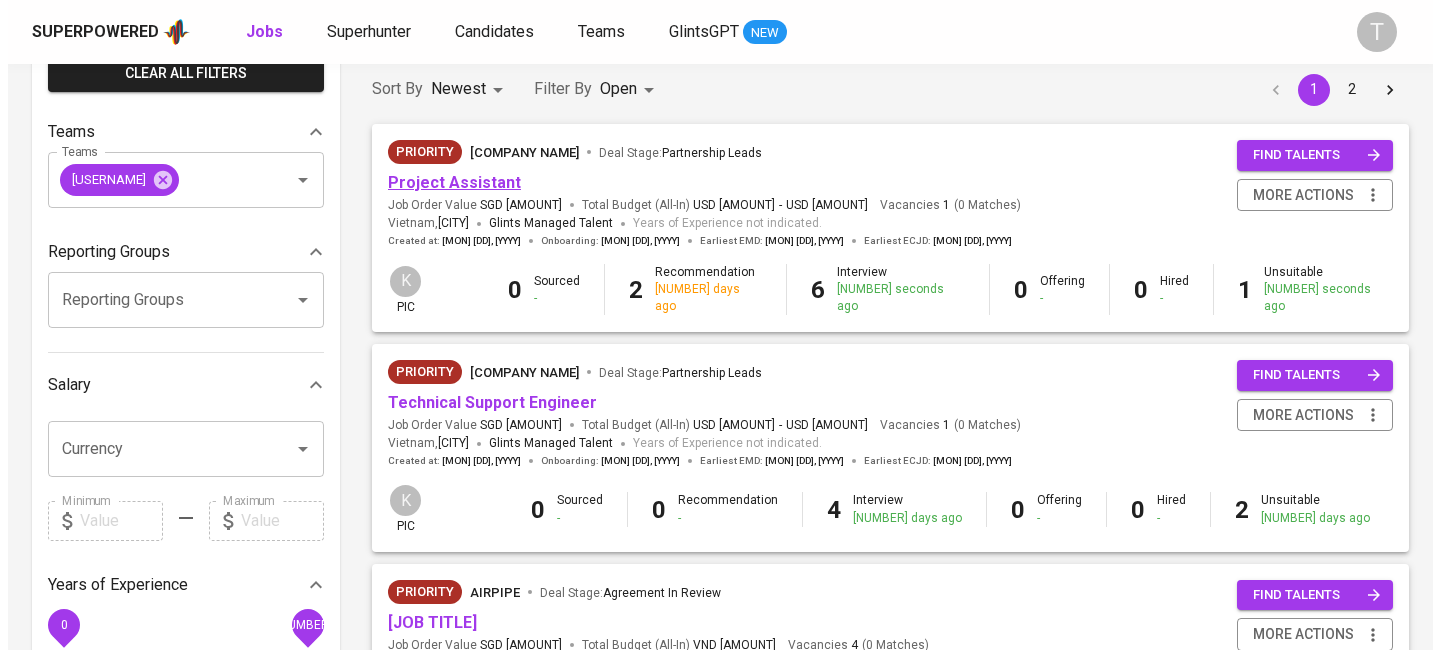 scroll, scrollTop: 0, scrollLeft: 0, axis: both 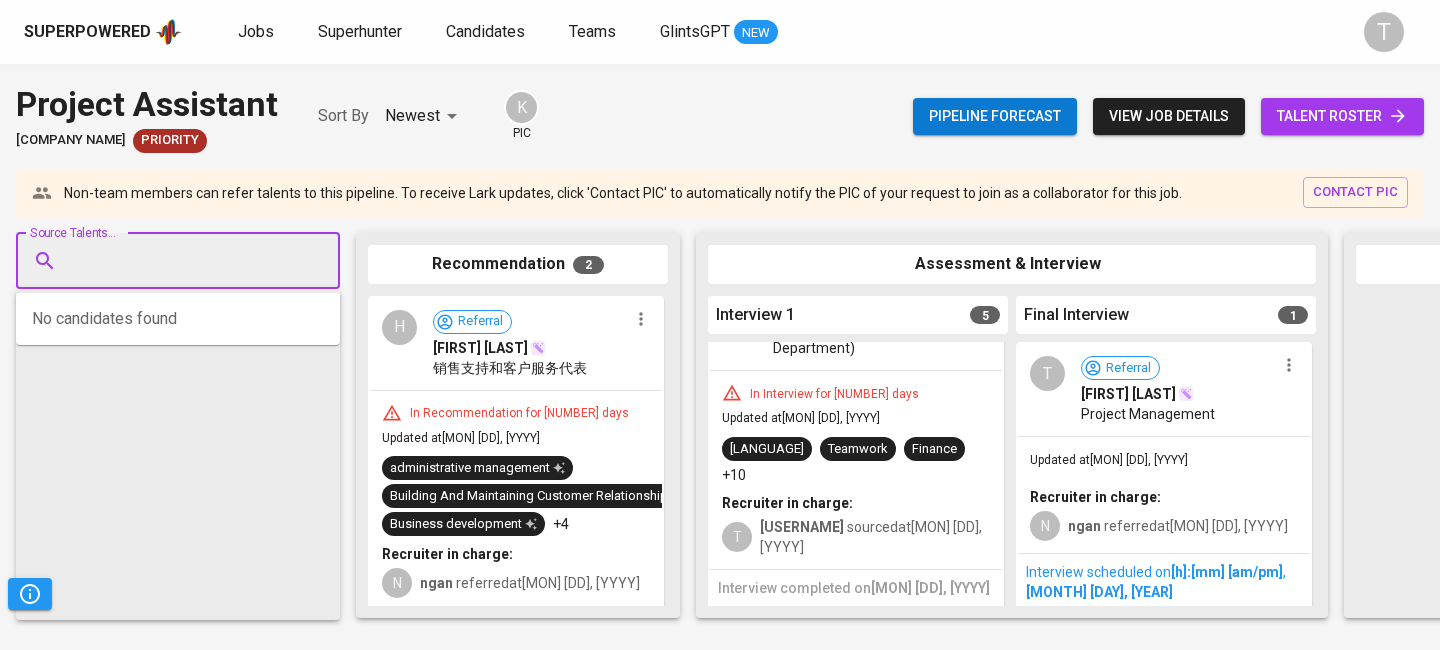 click on "Source Talents..." at bounding box center [170, 261] 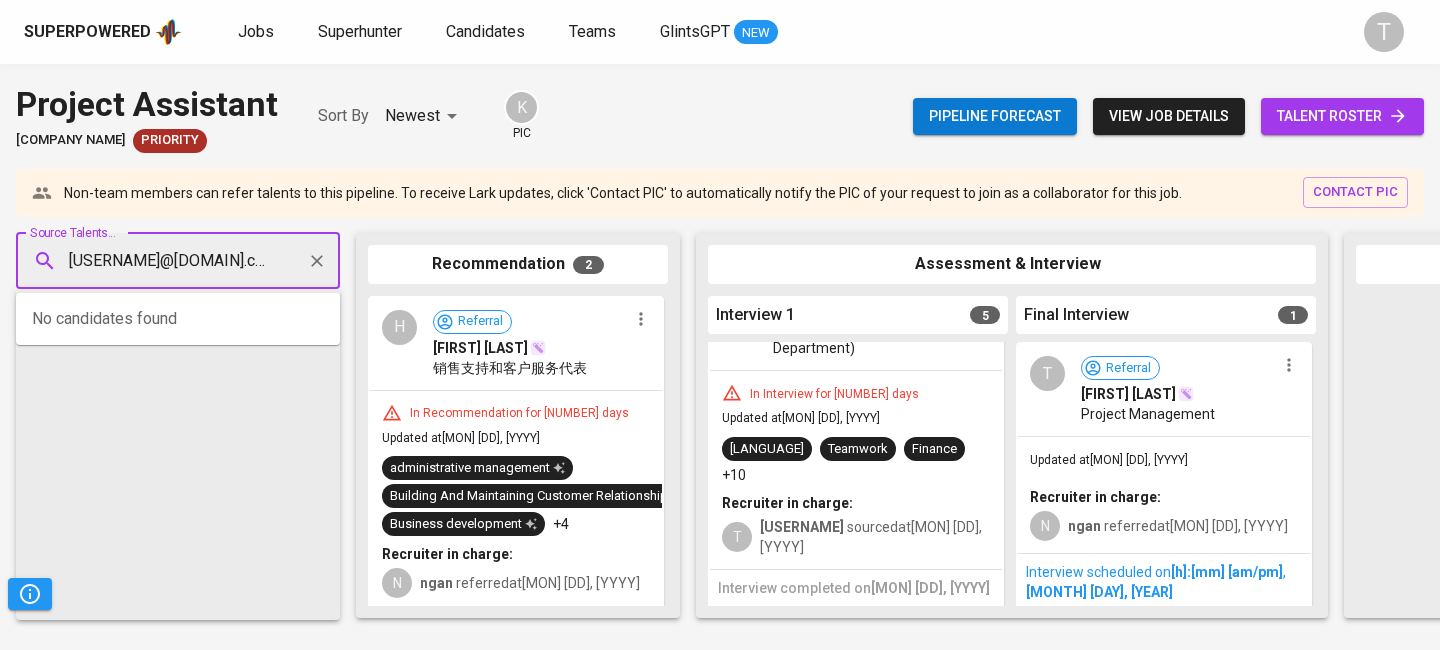 scroll, scrollTop: 0, scrollLeft: 22, axis: horizontal 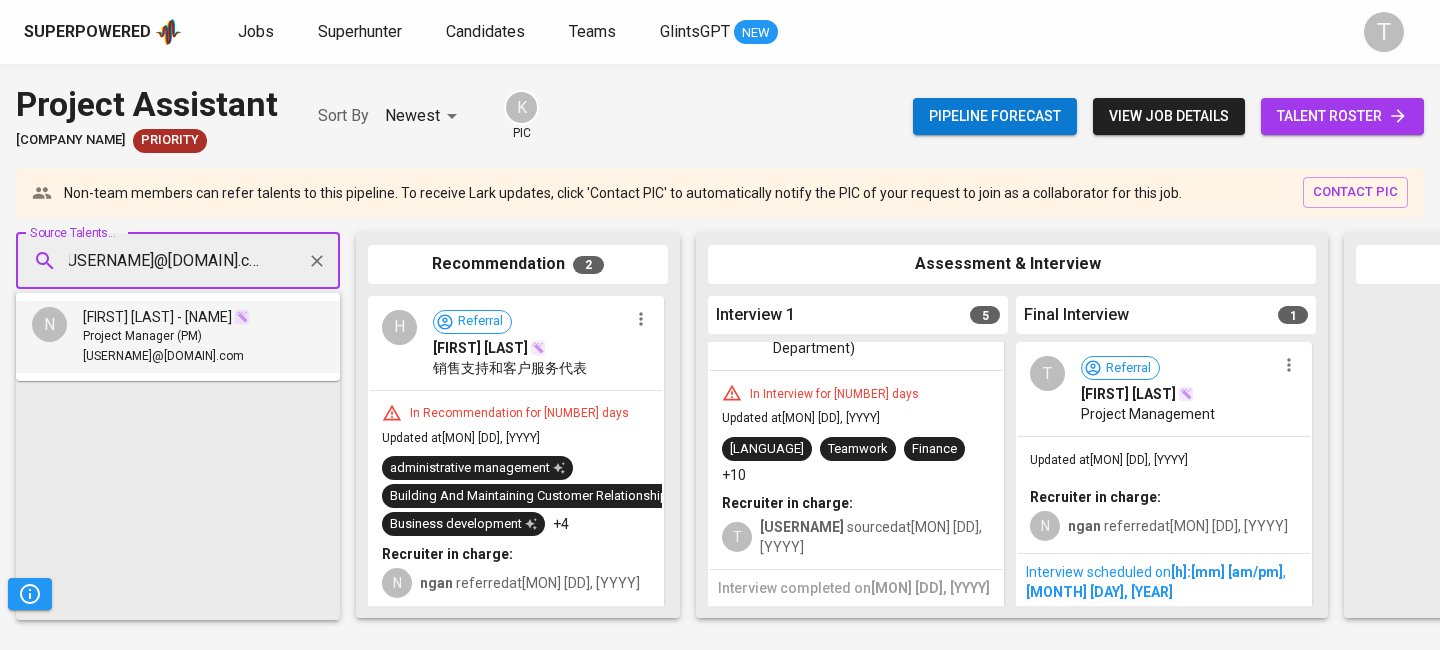 click on "Project Manager (PM)" at bounding box center (166, 337) 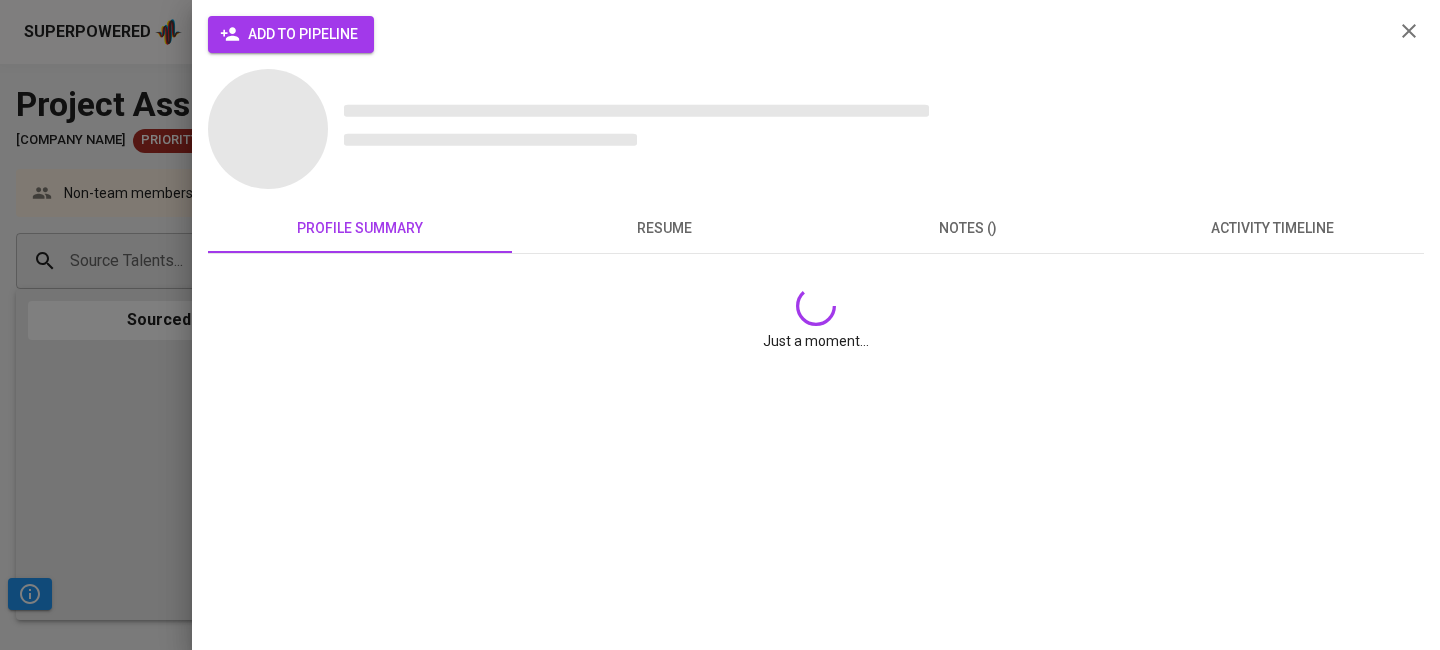 scroll, scrollTop: 0, scrollLeft: 0, axis: both 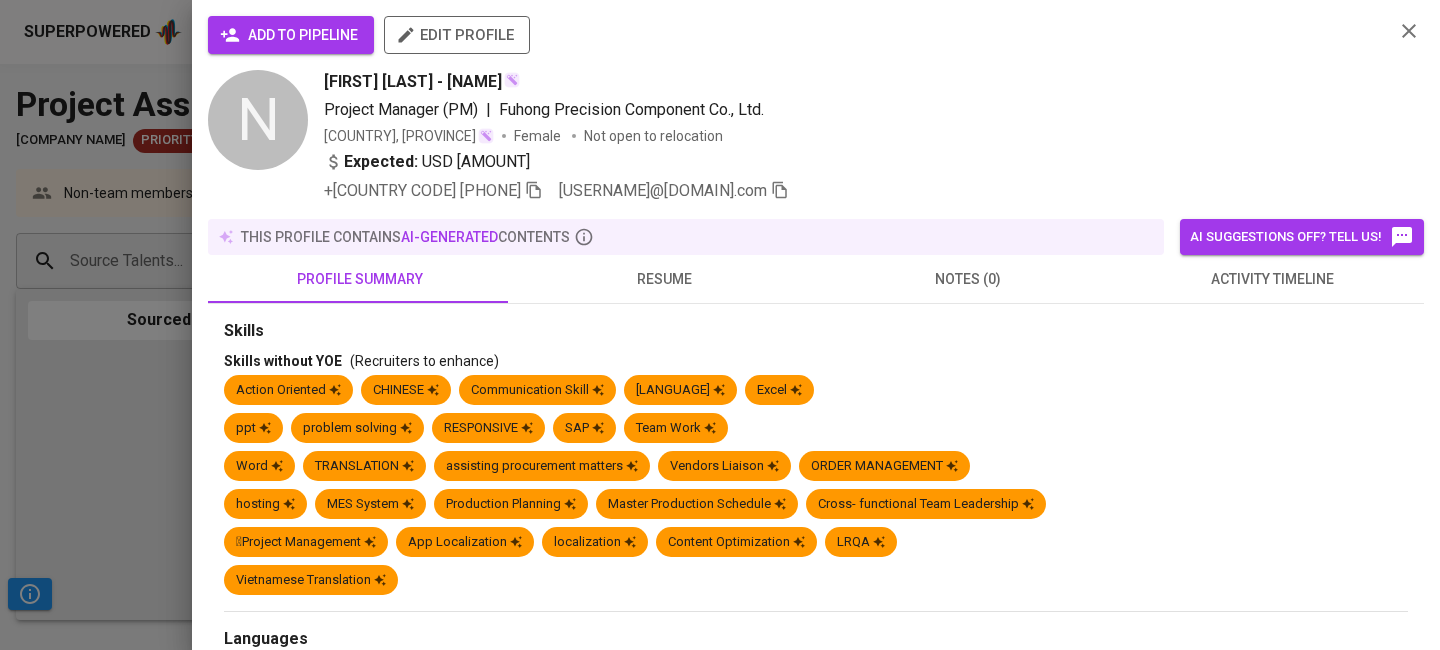 click on "add to pipeline" at bounding box center (291, 35) 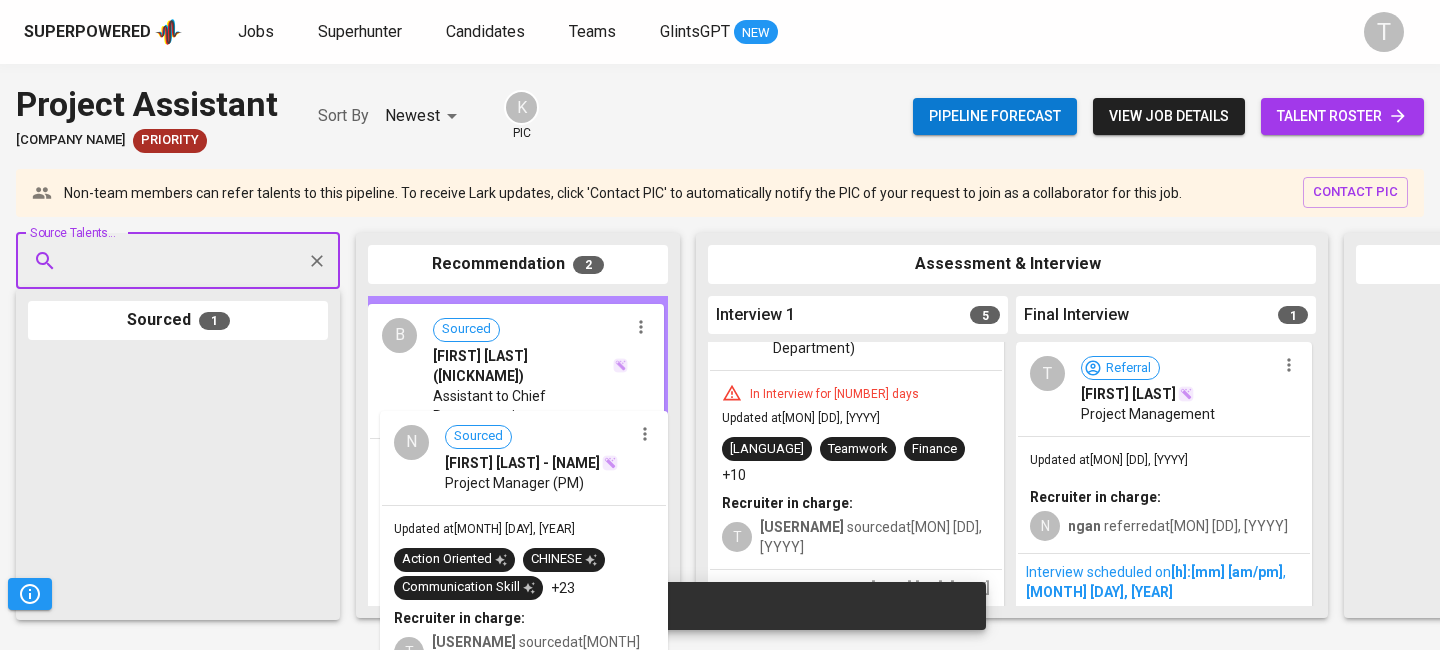 scroll, scrollTop: 357, scrollLeft: 0, axis: vertical 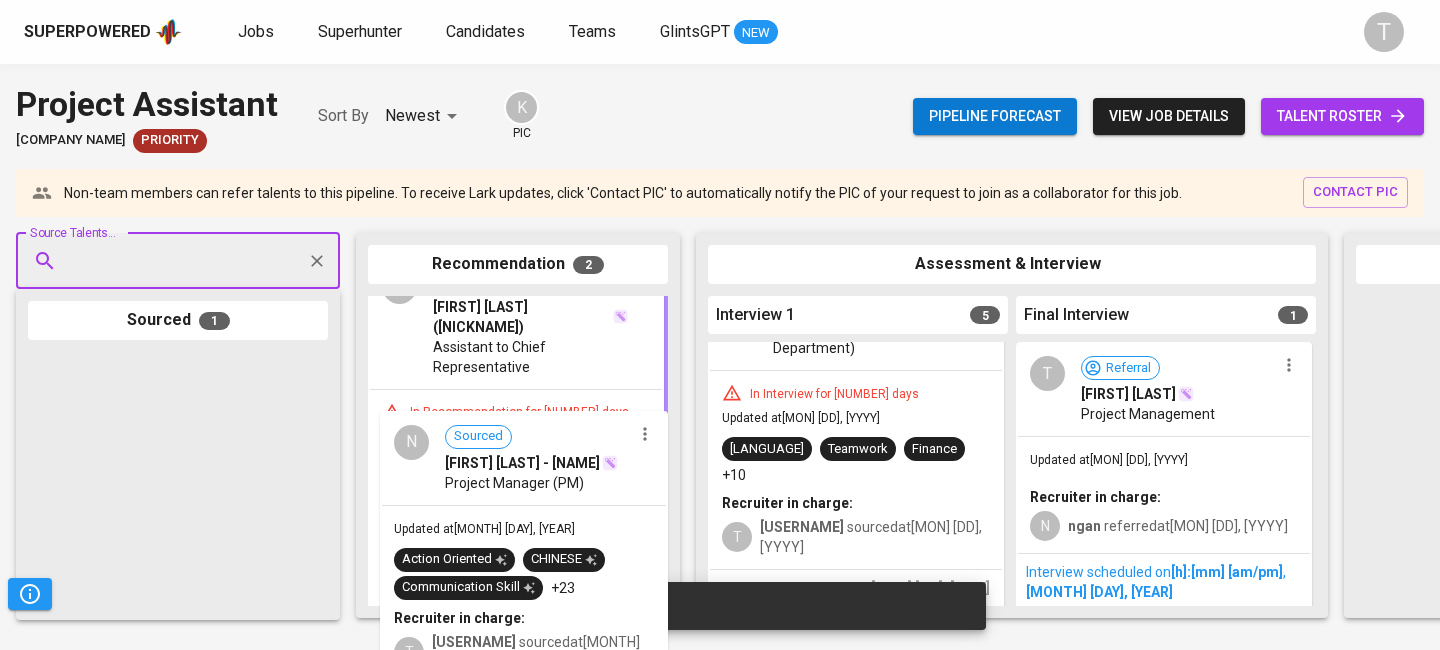 drag, startPoint x: 165, startPoint y: 450, endPoint x: 522, endPoint y: 509, distance: 361.8425 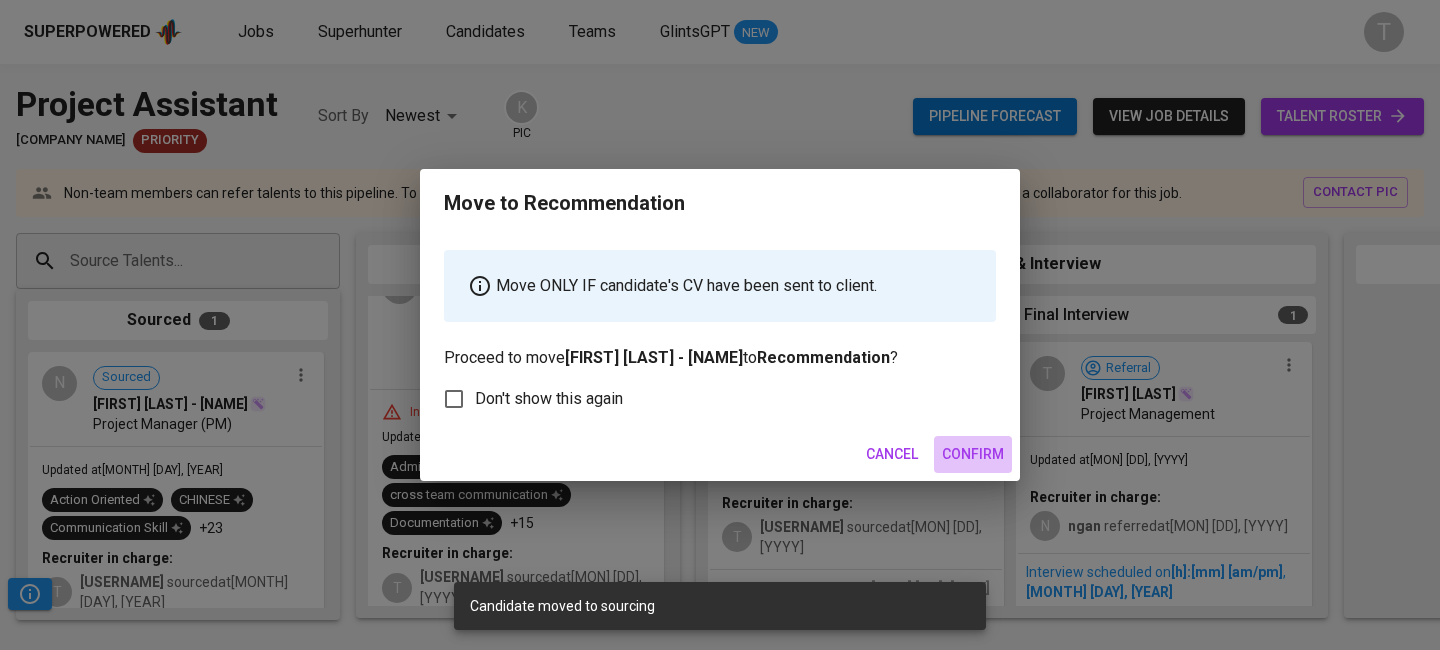 drag, startPoint x: 960, startPoint y: 450, endPoint x: 591, endPoint y: 15, distance: 570.42615 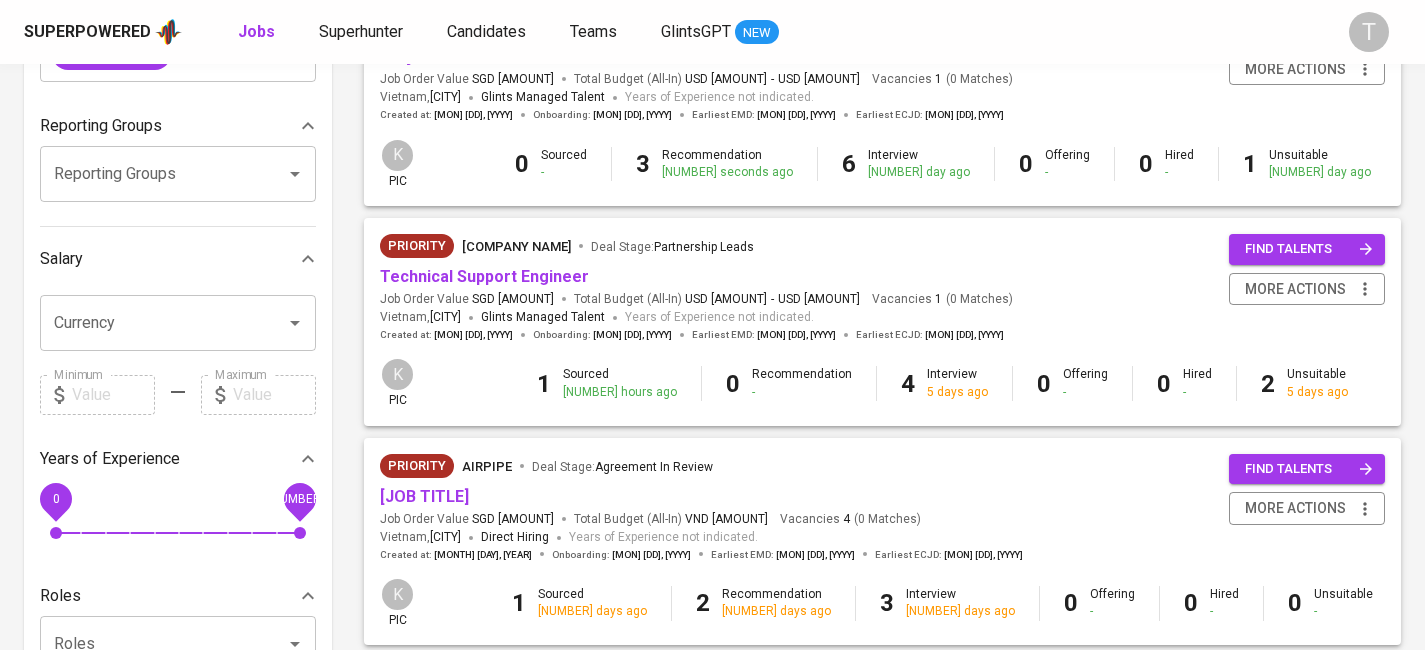 scroll, scrollTop: 298, scrollLeft: 0, axis: vertical 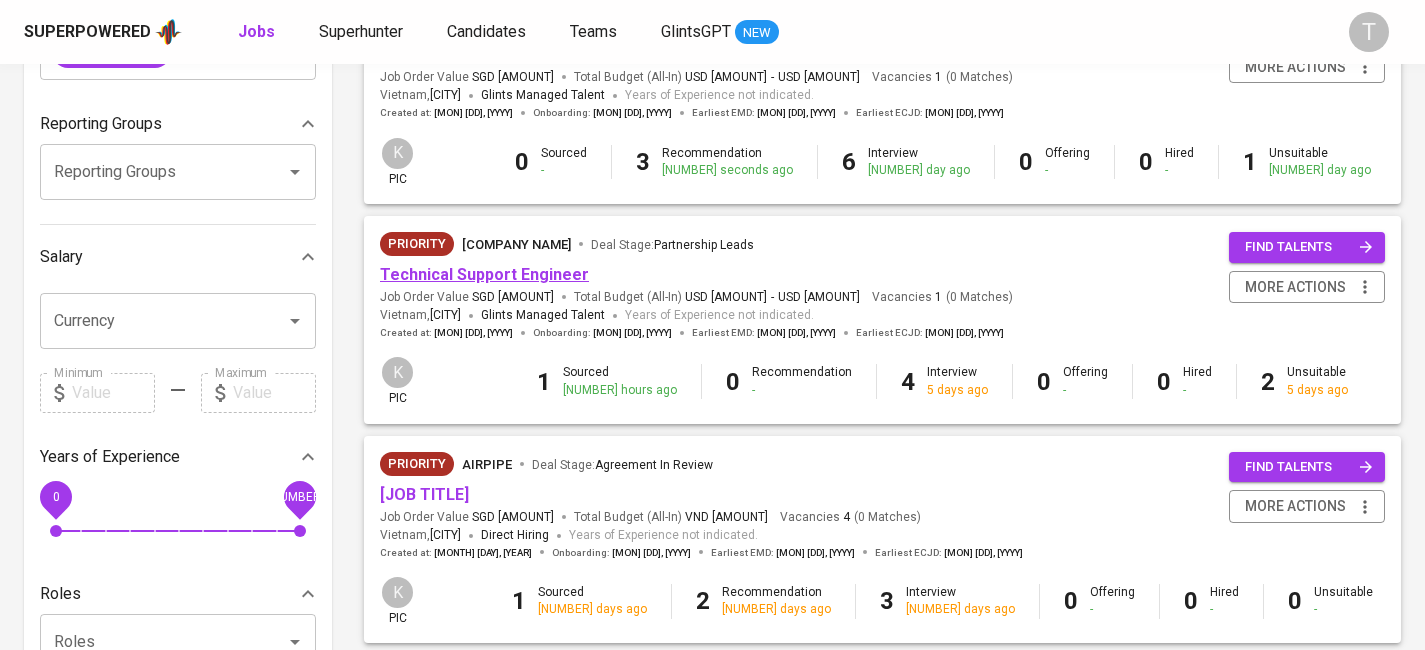 click on "Technical Support Engineer" at bounding box center [484, 274] 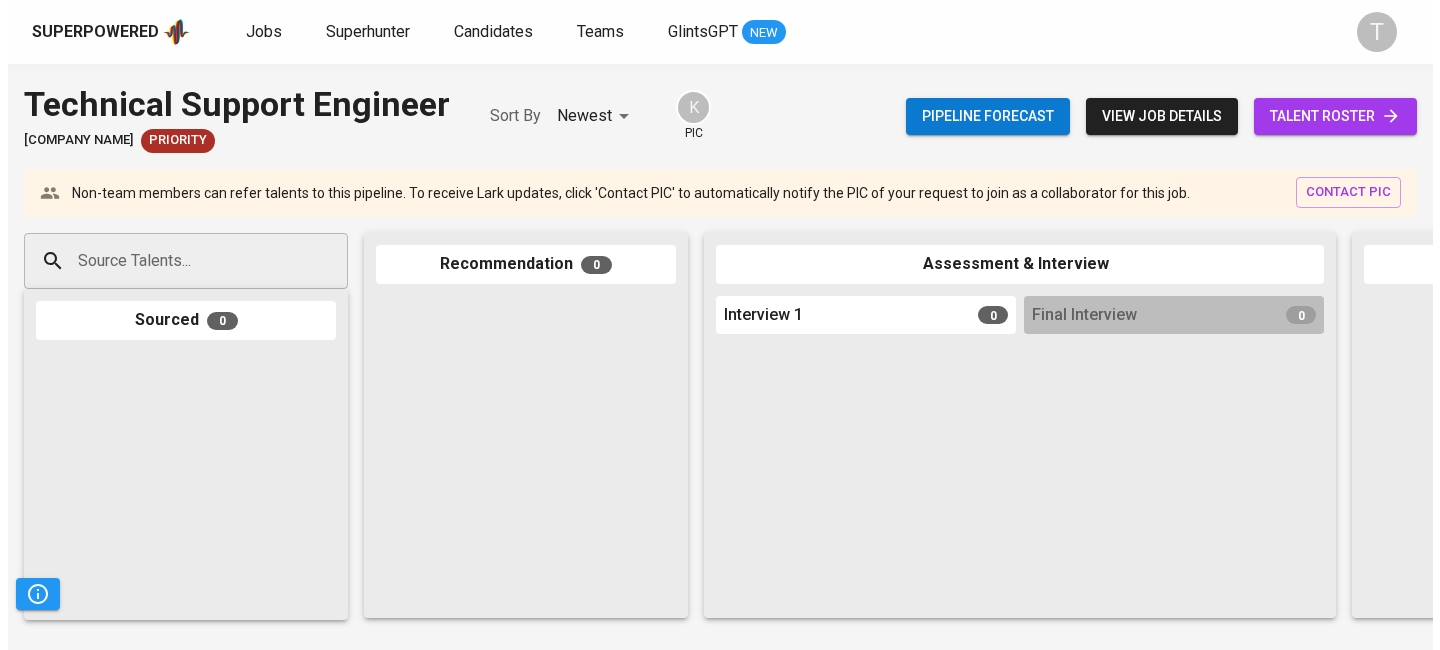 scroll, scrollTop: 0, scrollLeft: 0, axis: both 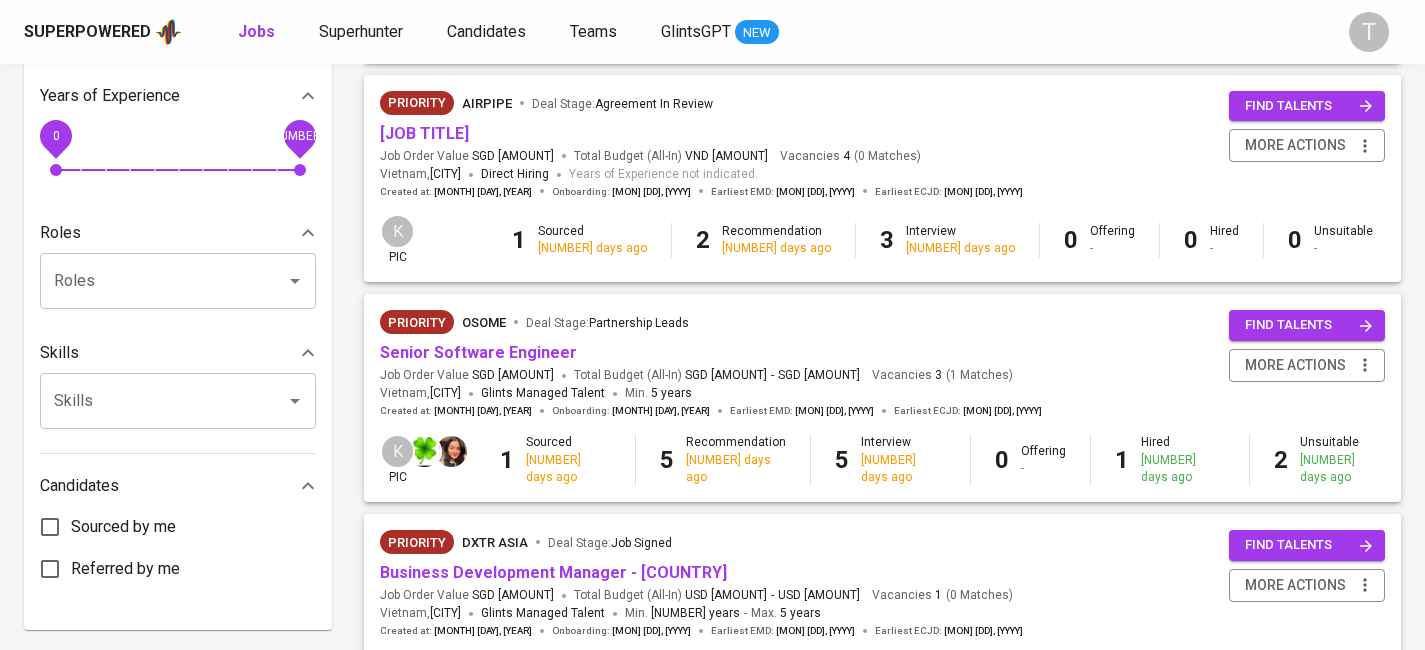 click on "Priority AIRpipe Deal Stage :  Agreement In Review" at bounding box center [701, 107] 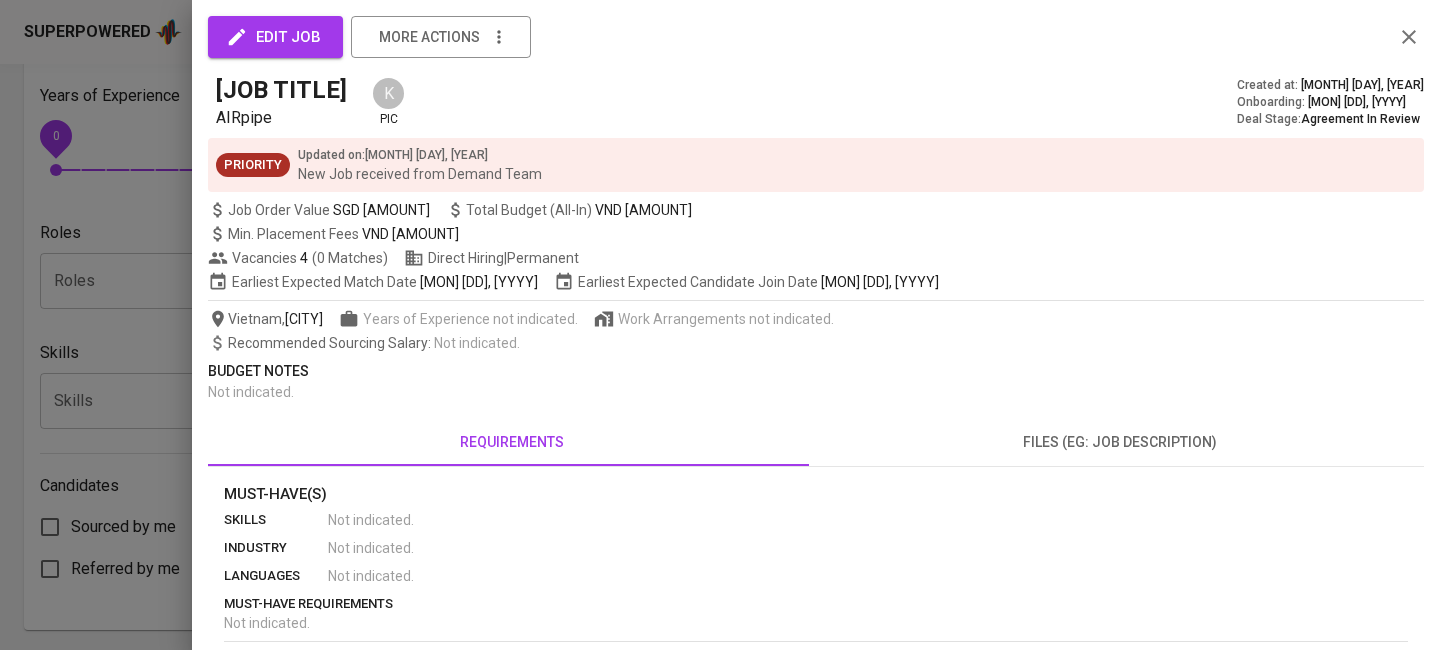 drag, startPoint x: 137, startPoint y: 267, endPoint x: 347, endPoint y: 187, distance: 224.72205 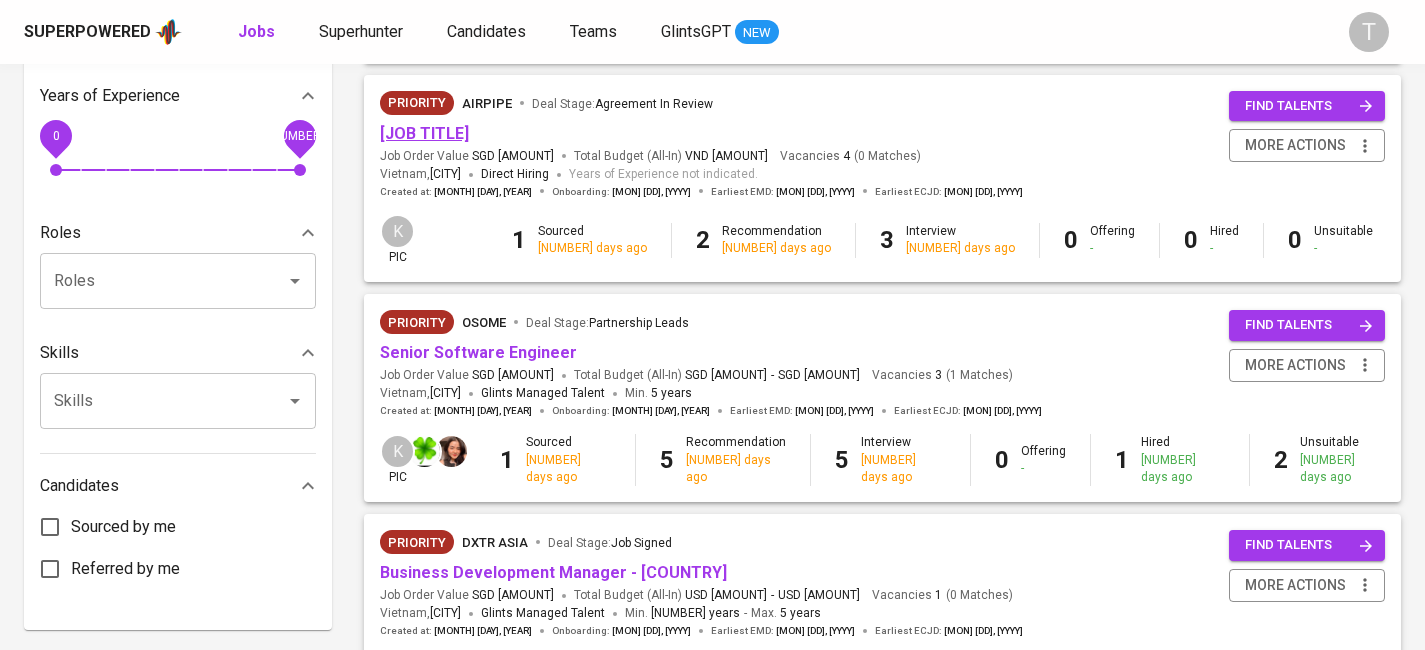 click on "Giám Đốc Kinh Doanh Dự Án" at bounding box center (424, 133) 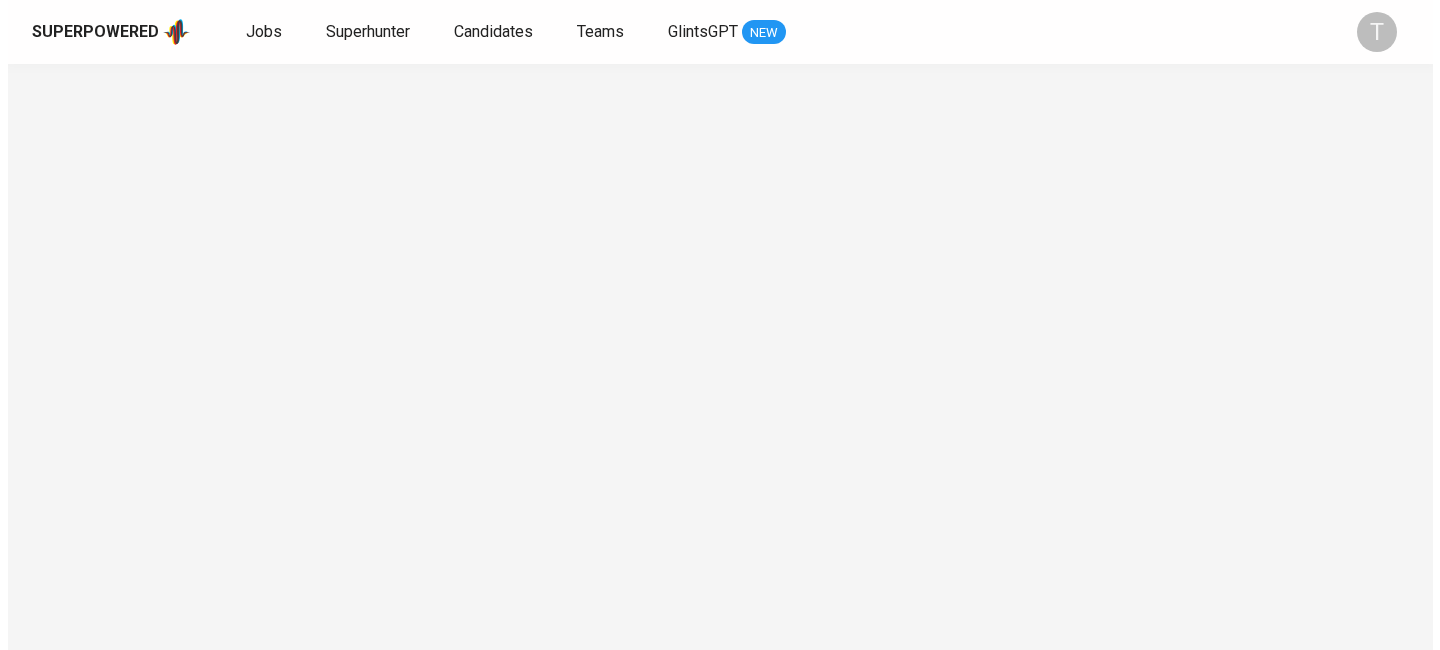 scroll, scrollTop: 0, scrollLeft: 0, axis: both 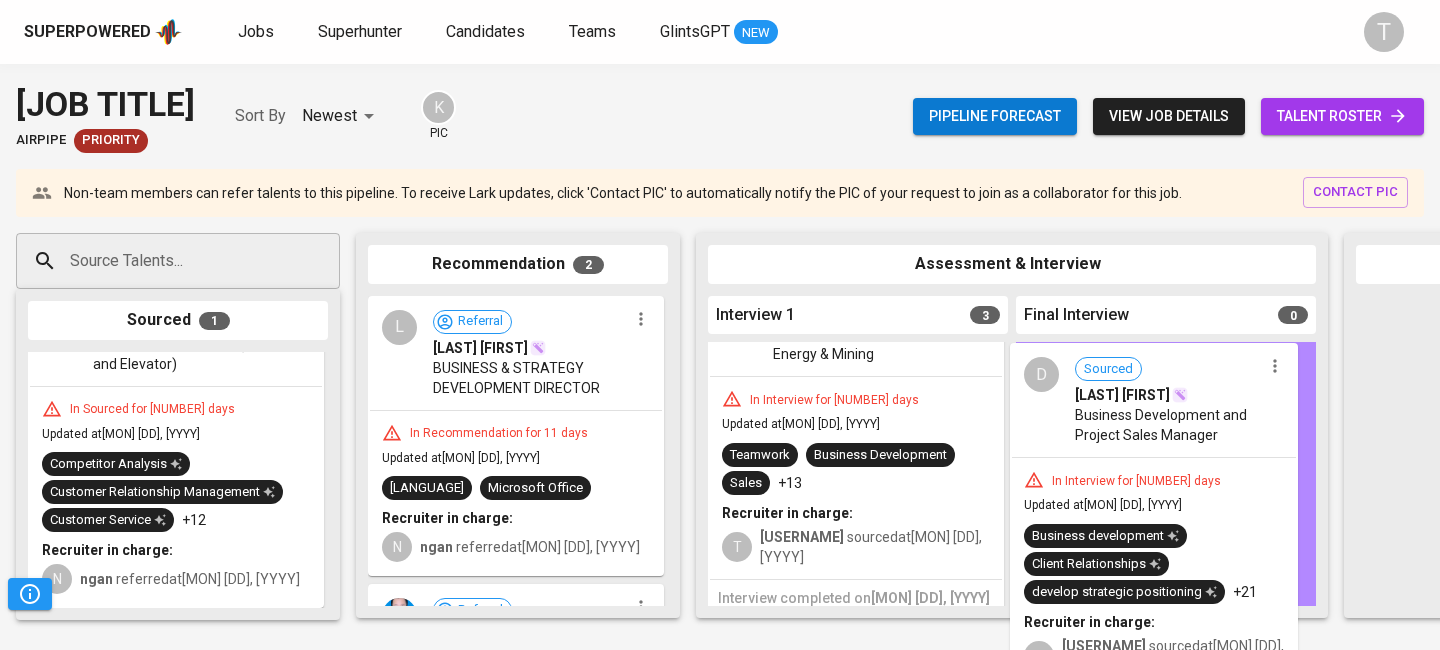 drag, startPoint x: 760, startPoint y: 425, endPoint x: 1067, endPoint y: 425, distance: 307 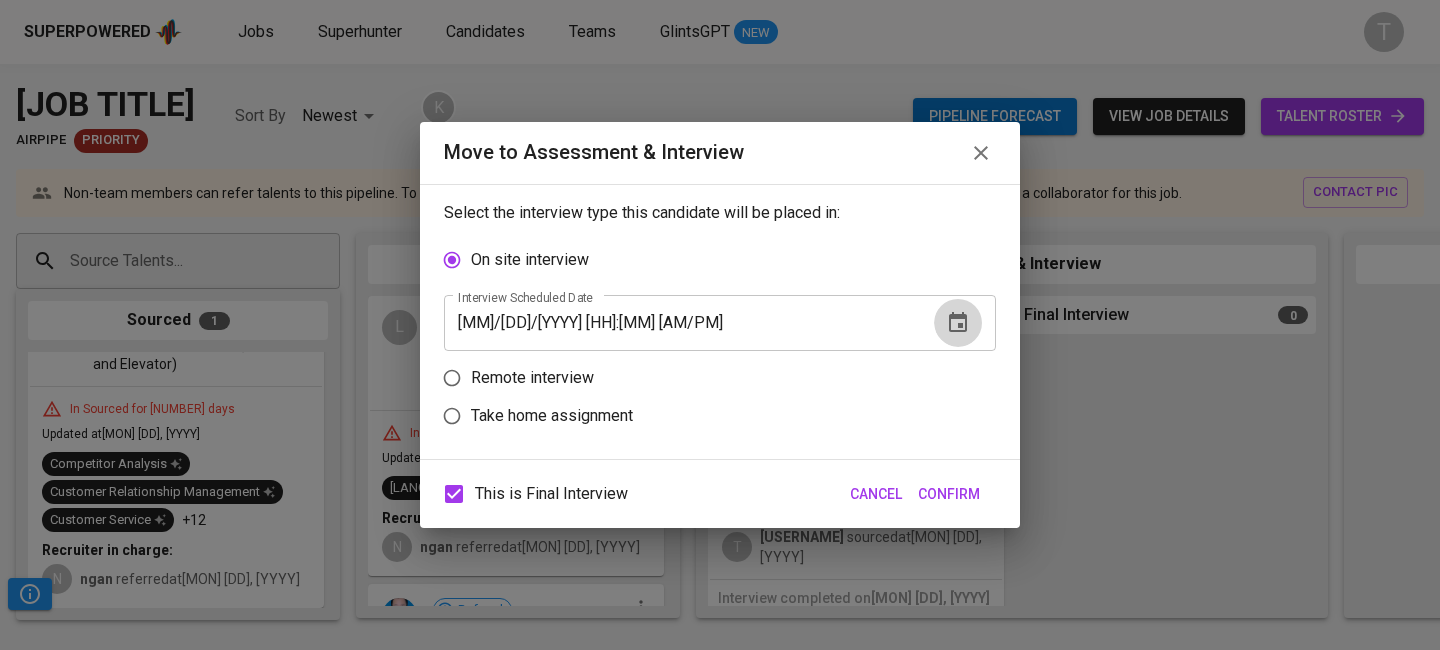 click at bounding box center [958, 323] 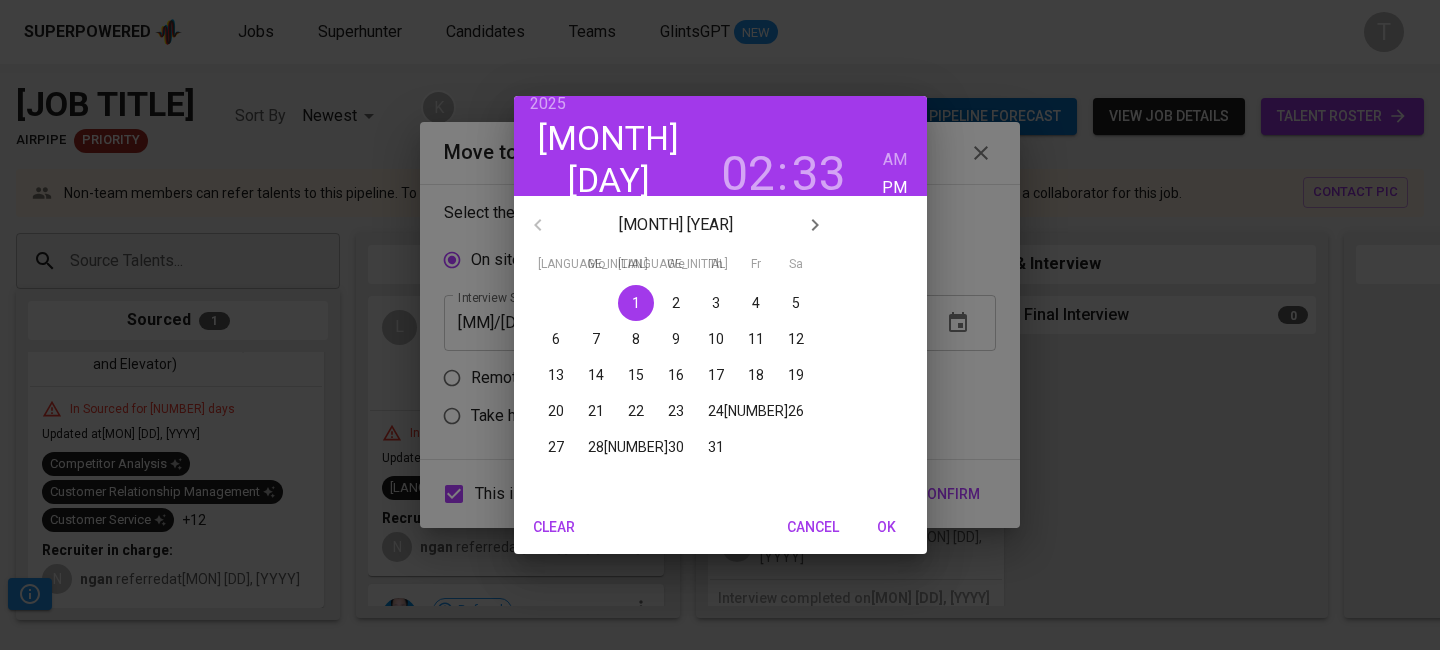 click on "02" at bounding box center [748, 174] 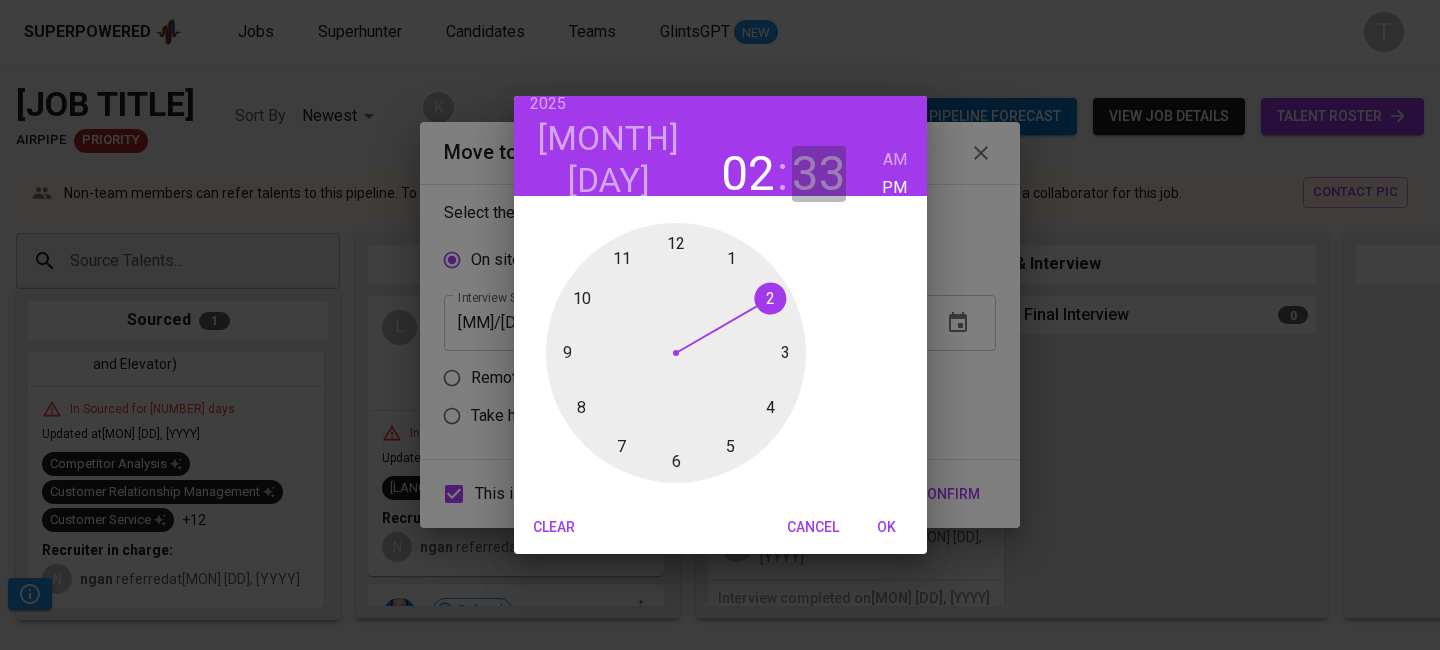 click on "33" at bounding box center (748, 174) 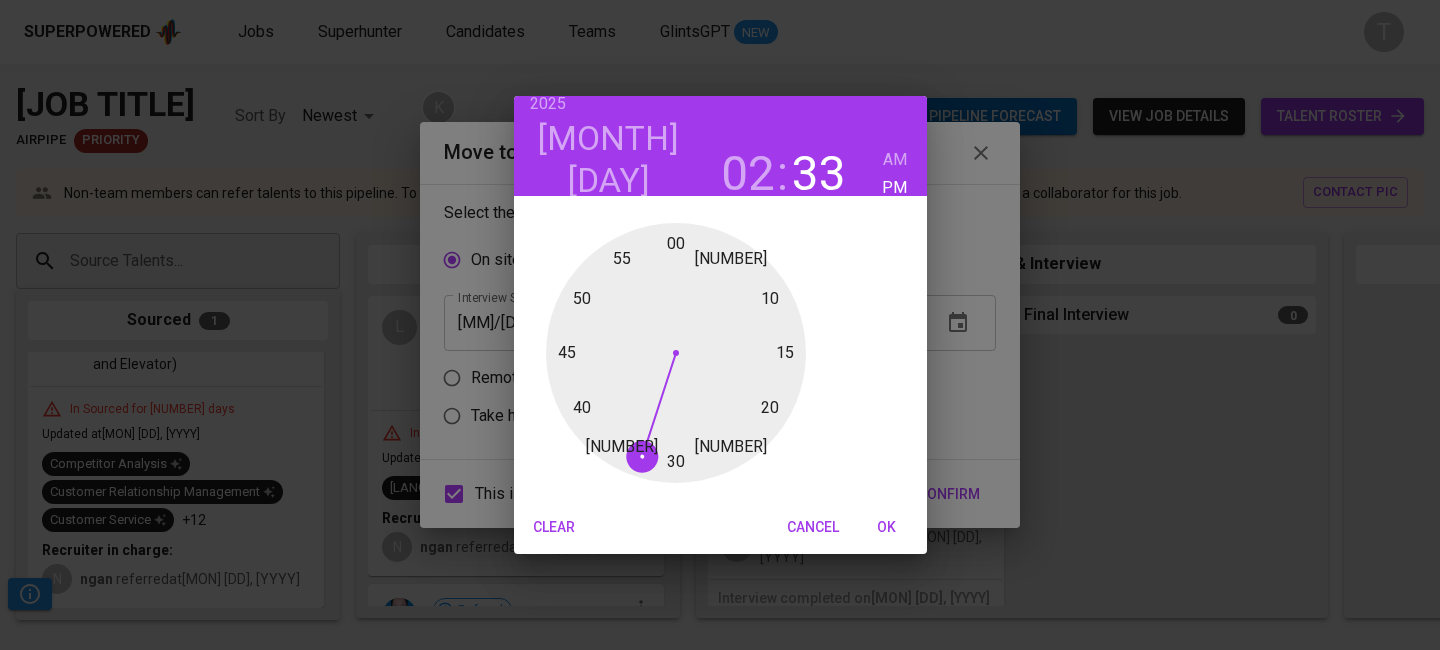 click at bounding box center [676, 353] 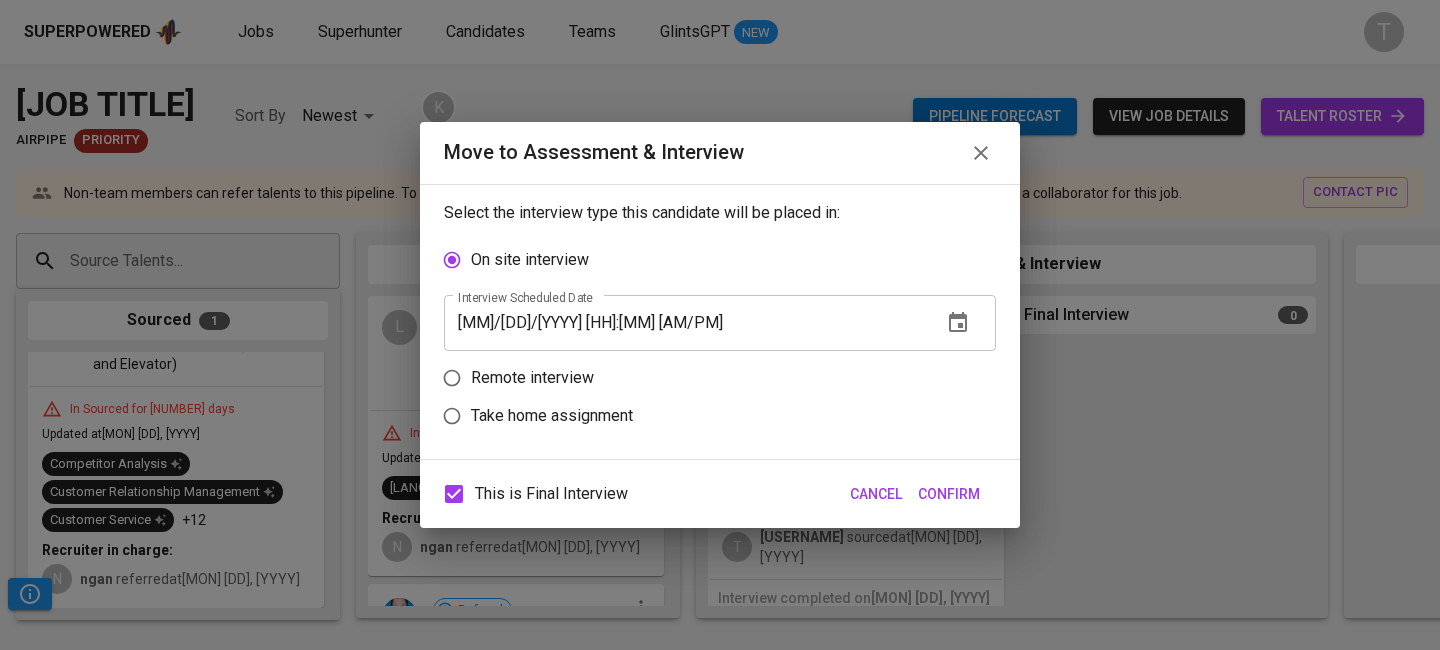 click on "Confirm" at bounding box center (949, 494) 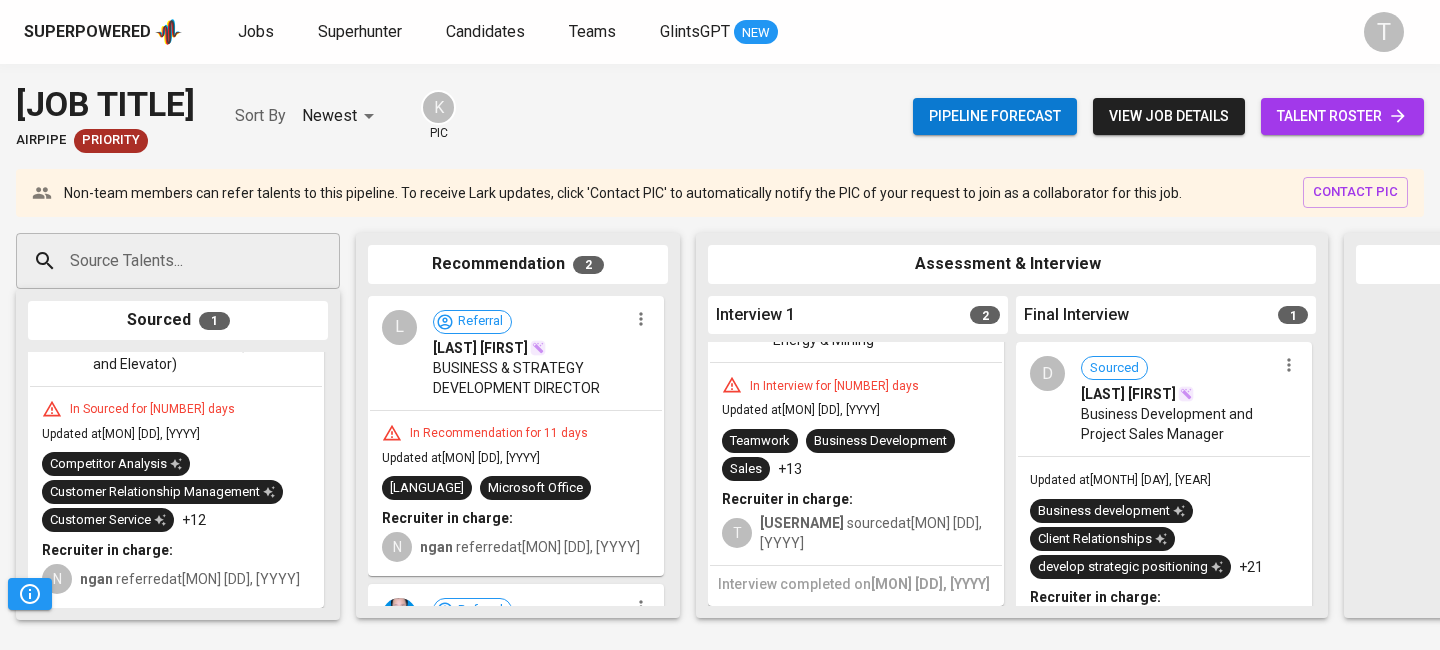 scroll, scrollTop: 425, scrollLeft: 0, axis: vertical 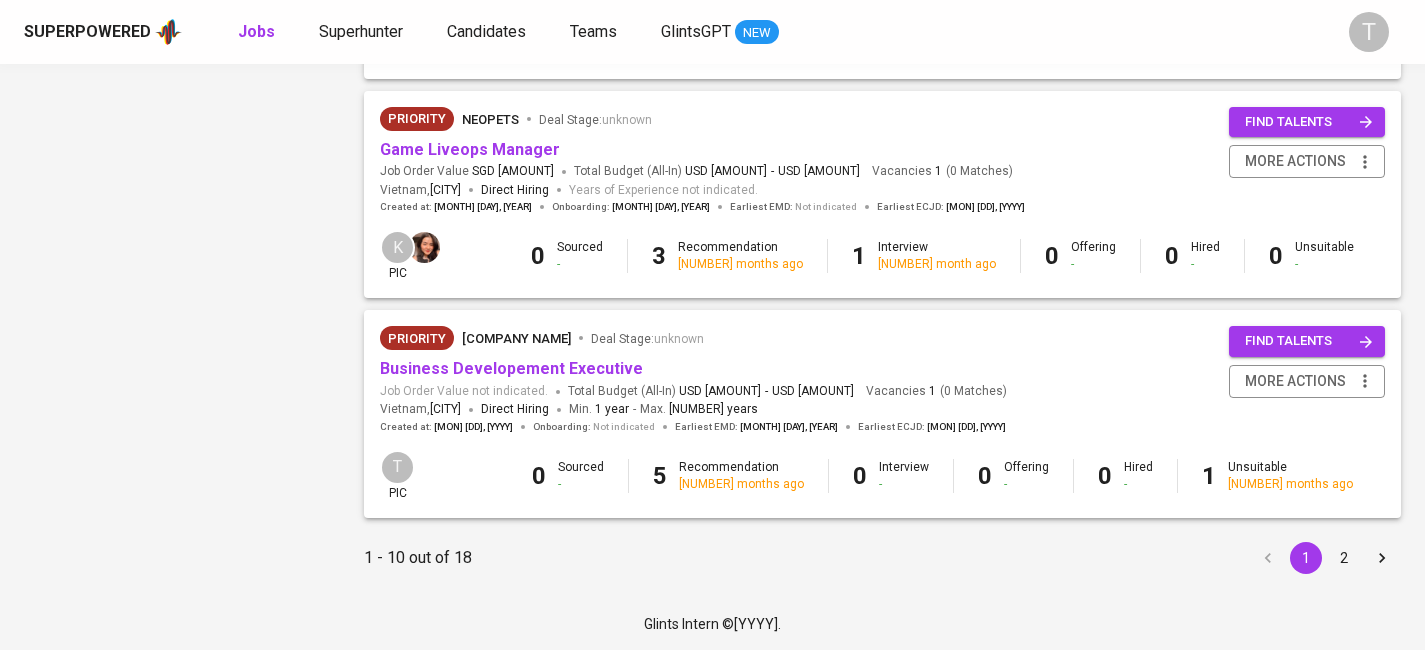 click on "2" at bounding box center (1344, 558) 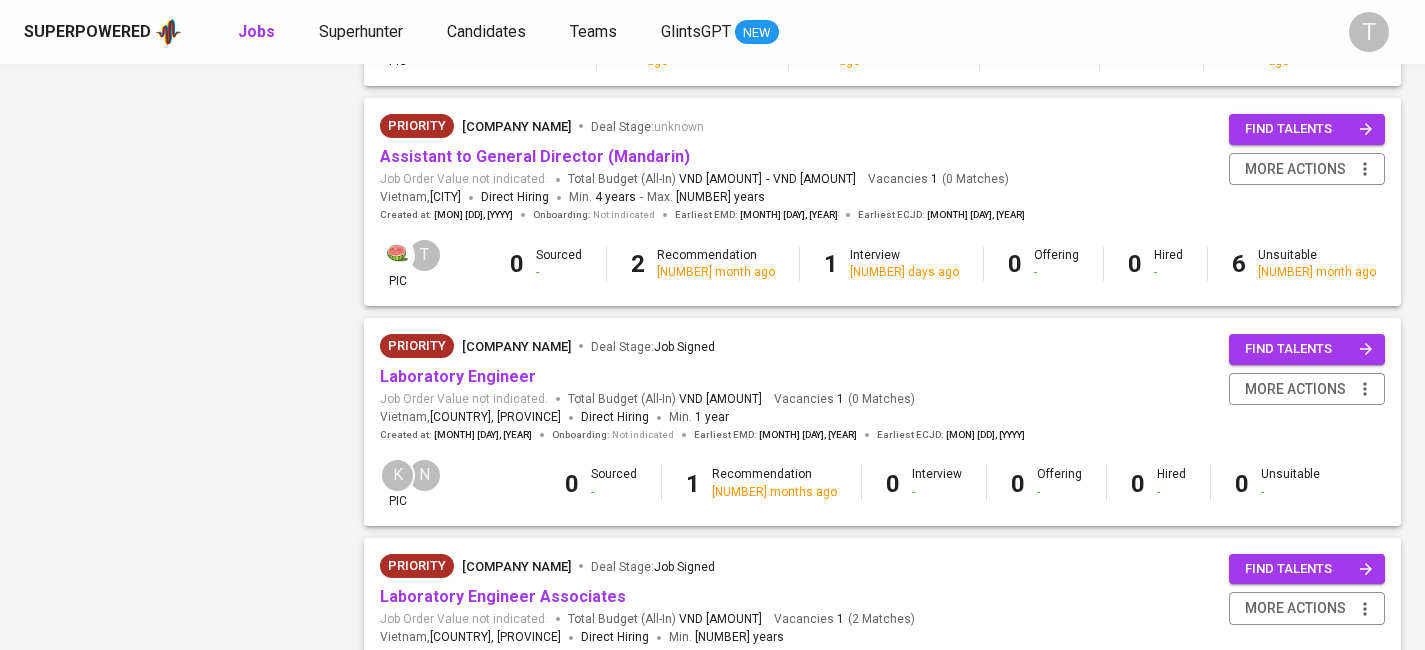 scroll, scrollTop: 1529, scrollLeft: 0, axis: vertical 